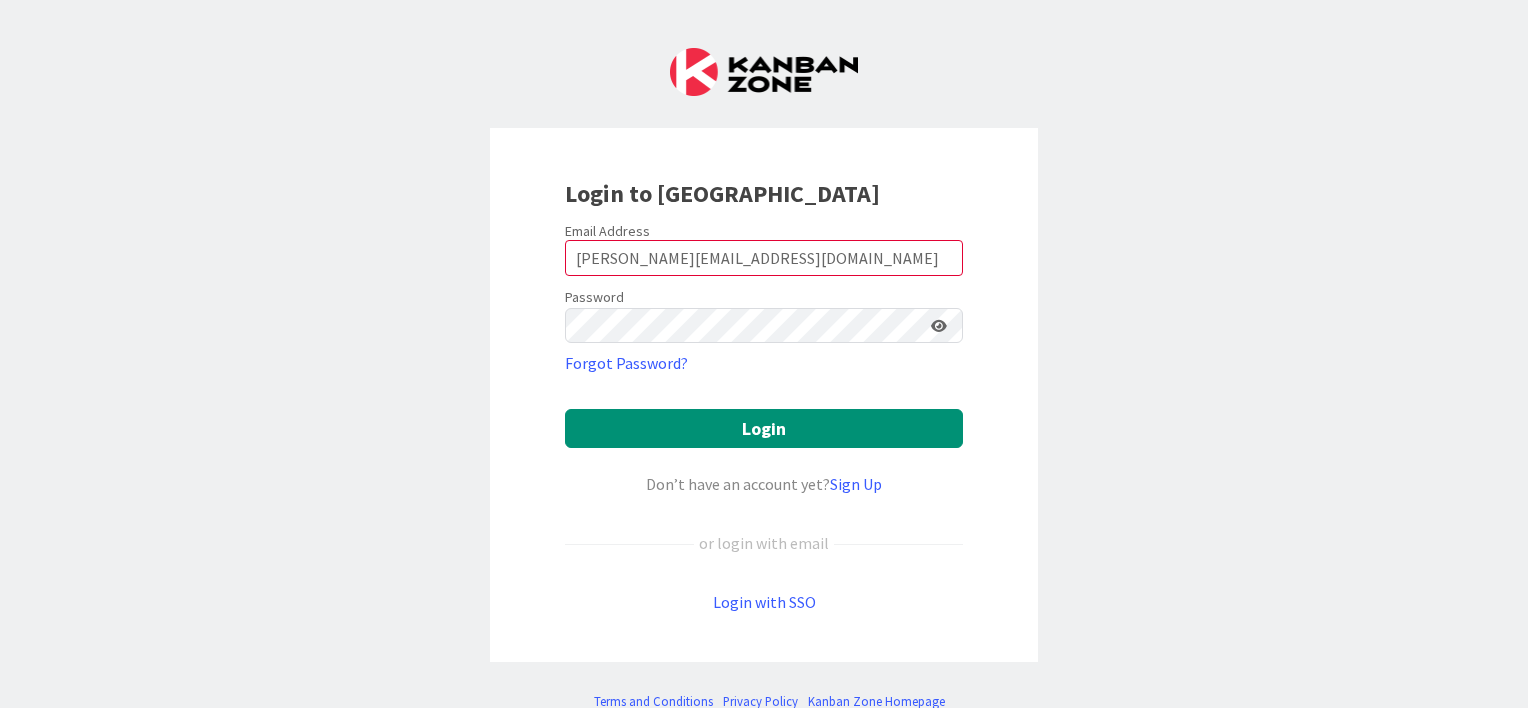 scroll, scrollTop: 0, scrollLeft: 0, axis: both 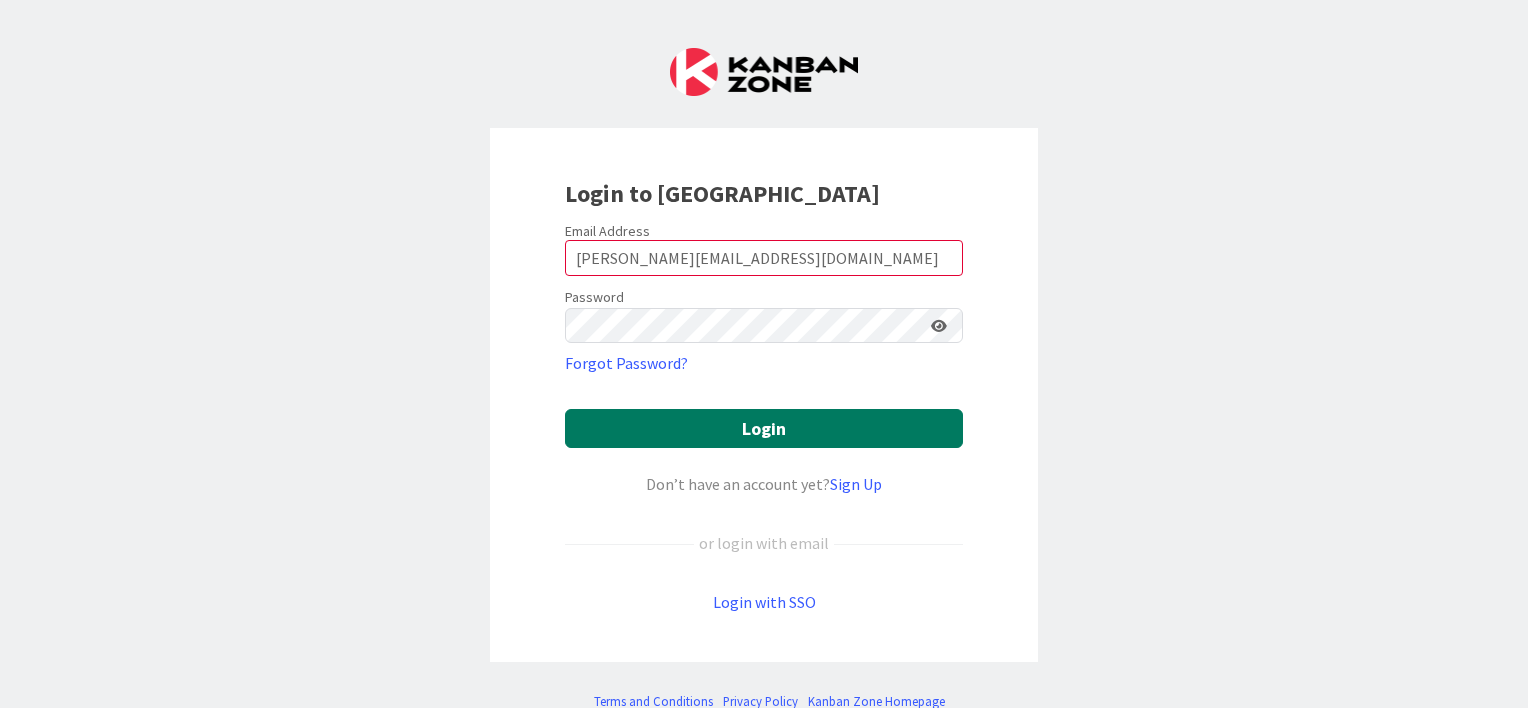 click on "Login" at bounding box center [764, 428] 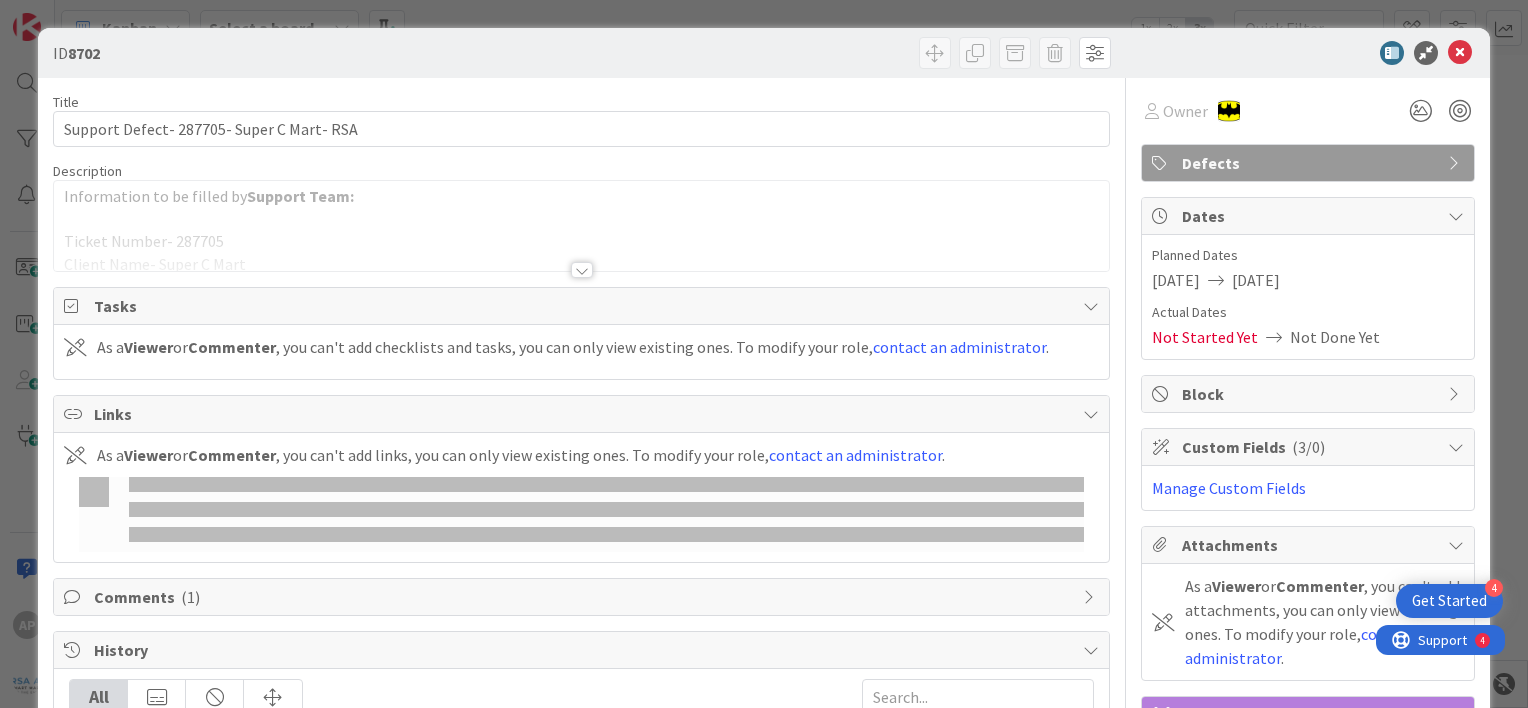 scroll, scrollTop: 0, scrollLeft: 0, axis: both 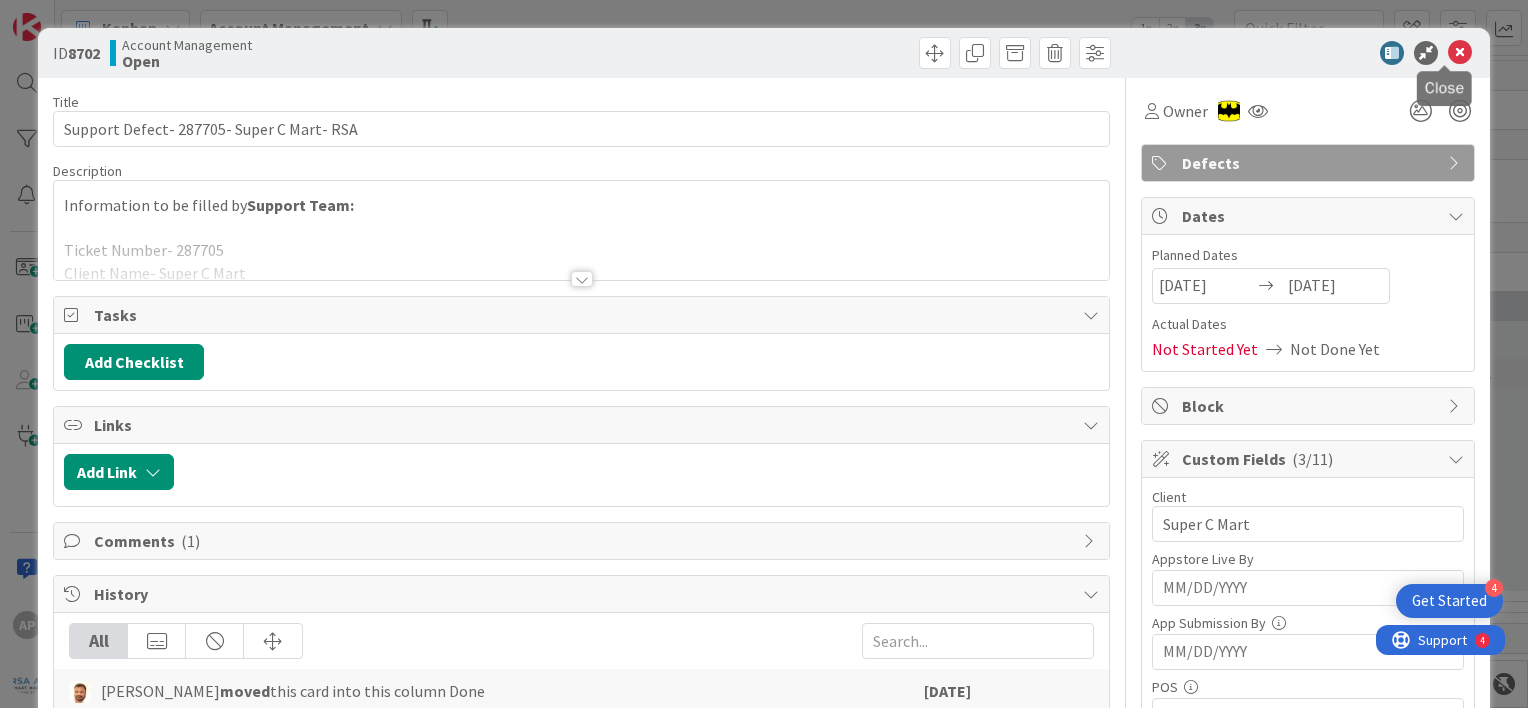 click at bounding box center [1460, 53] 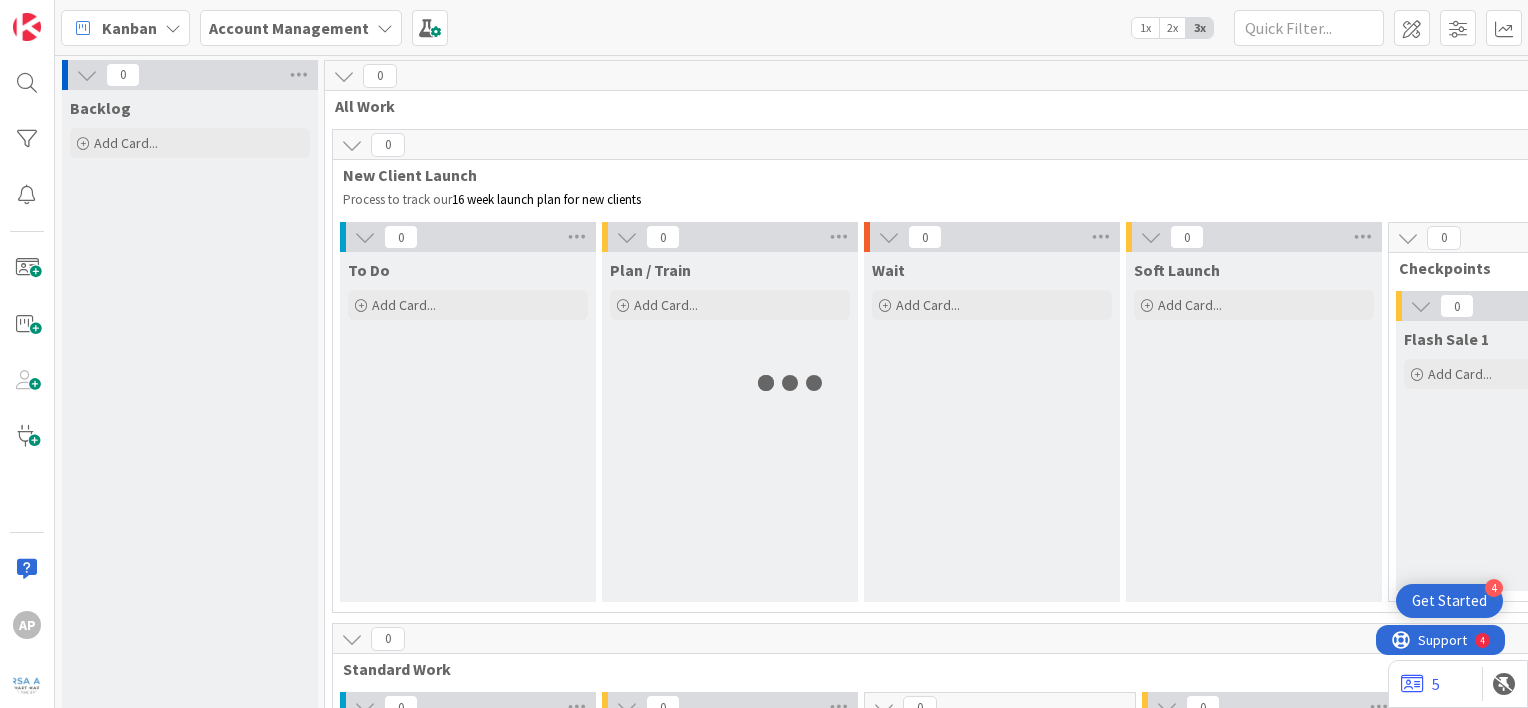 scroll, scrollTop: 0, scrollLeft: 0, axis: both 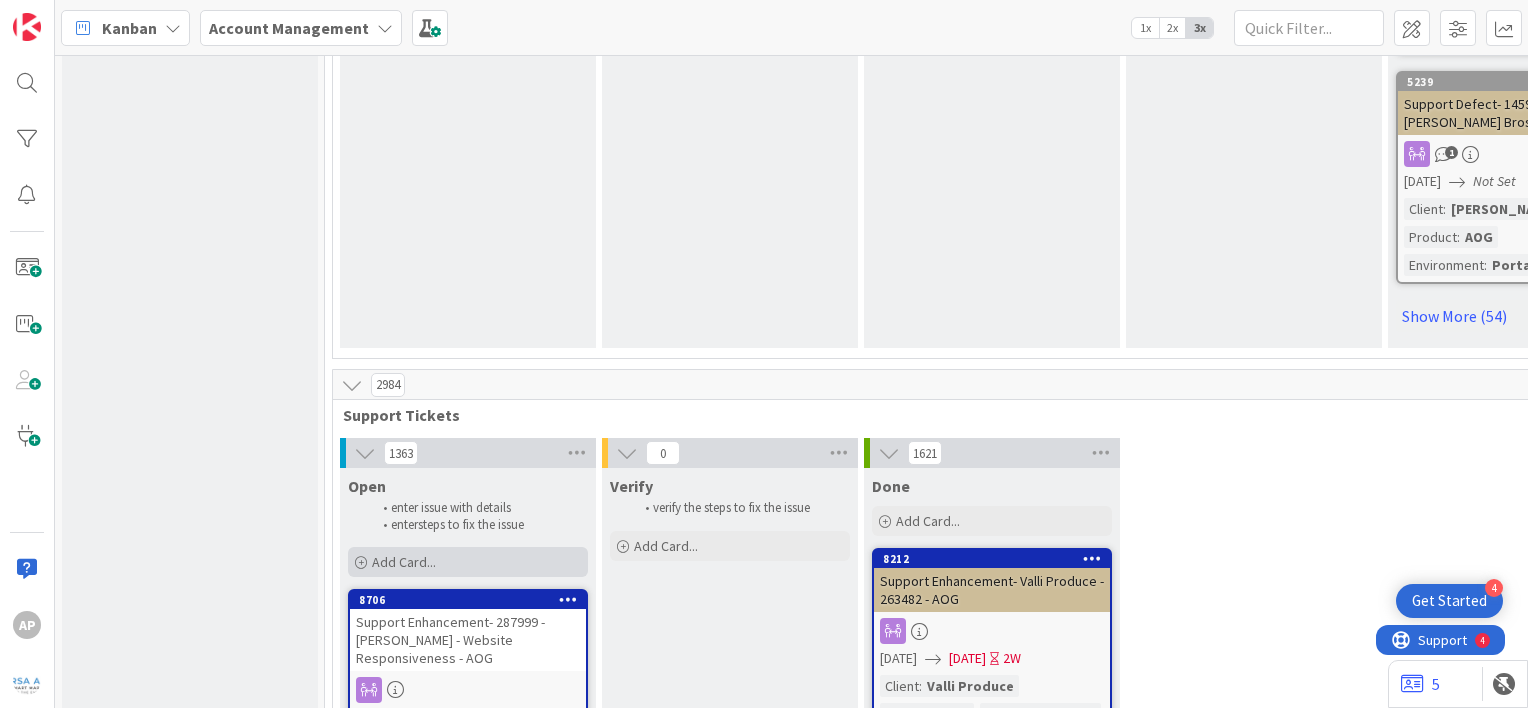 click on "Add Card..." at bounding box center [404, 562] 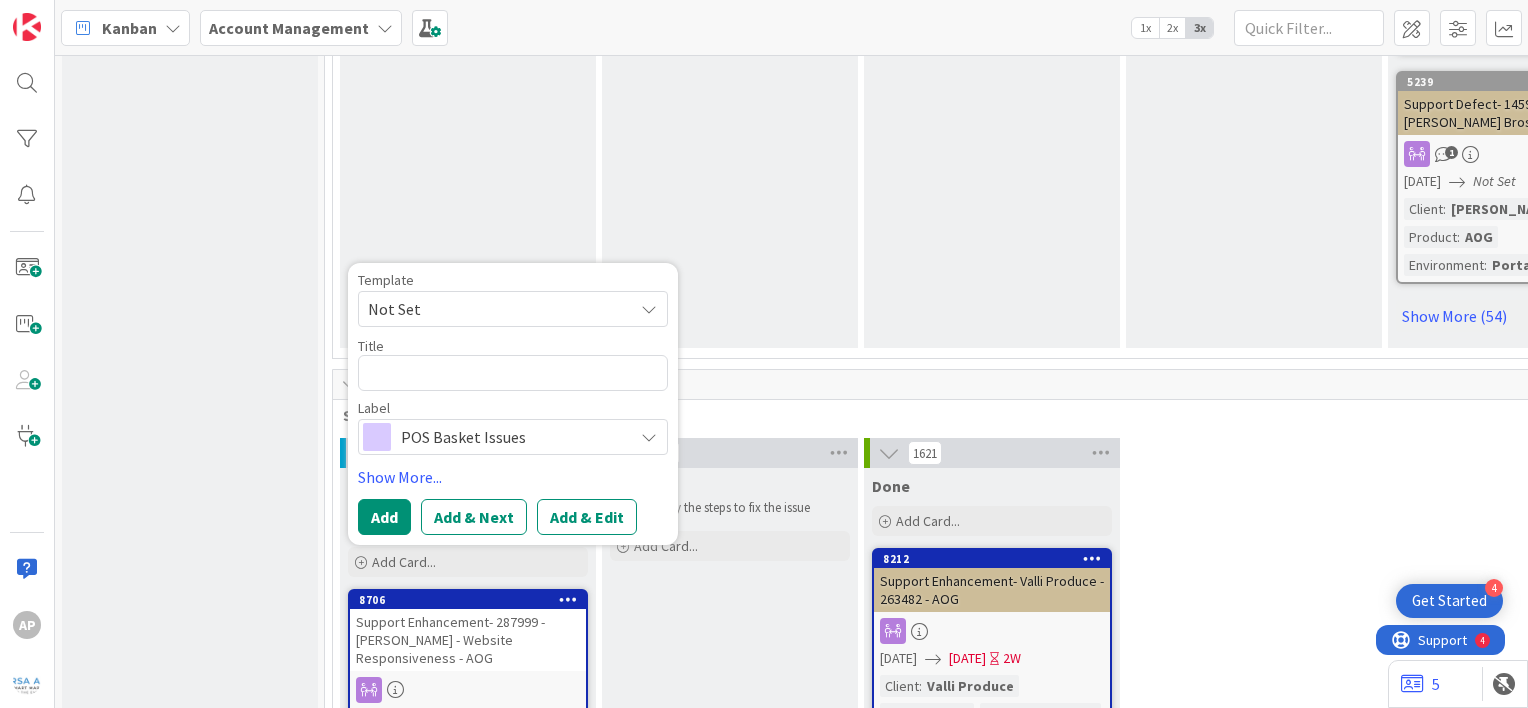 click at bounding box center (649, 309) 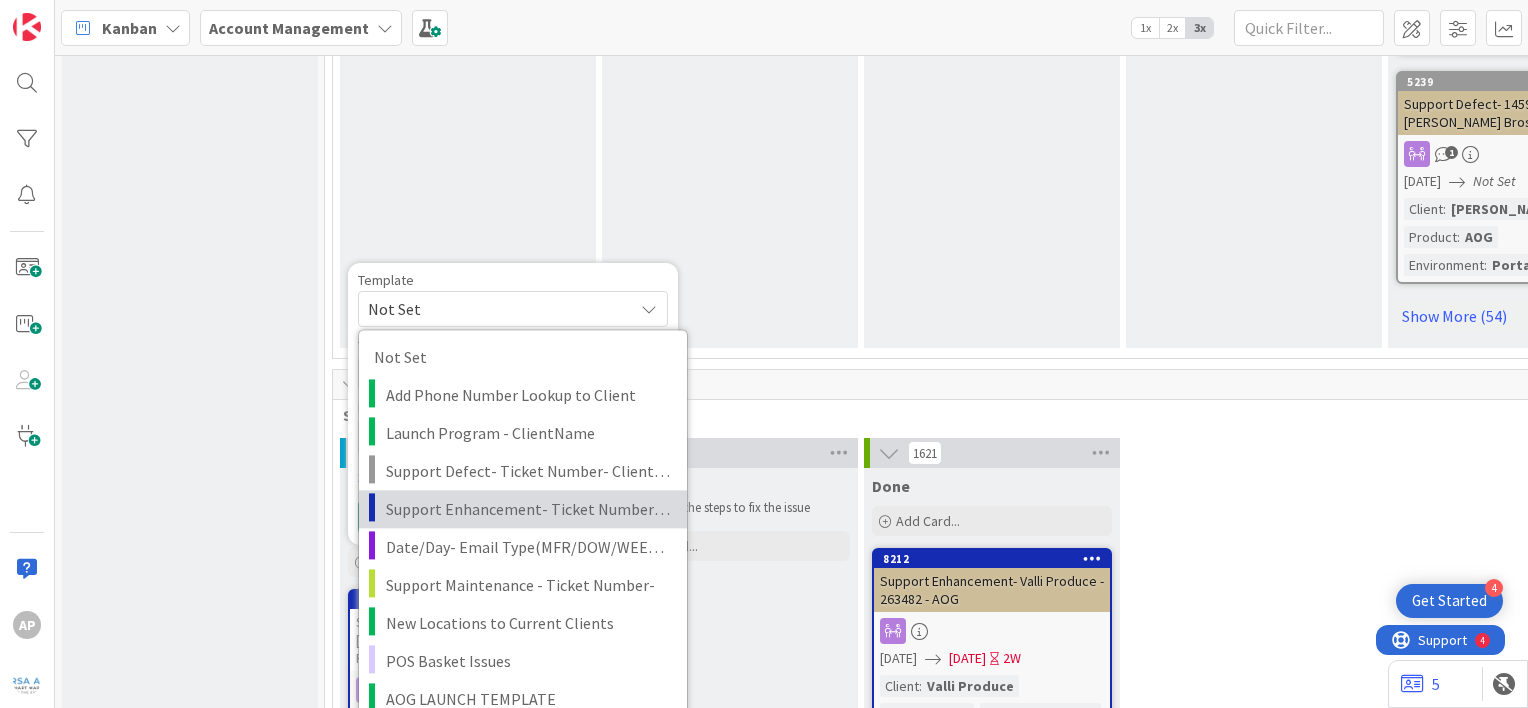 click on "Support Enhancement- Ticket Number- Client Name- Product Name" at bounding box center [529, 509] 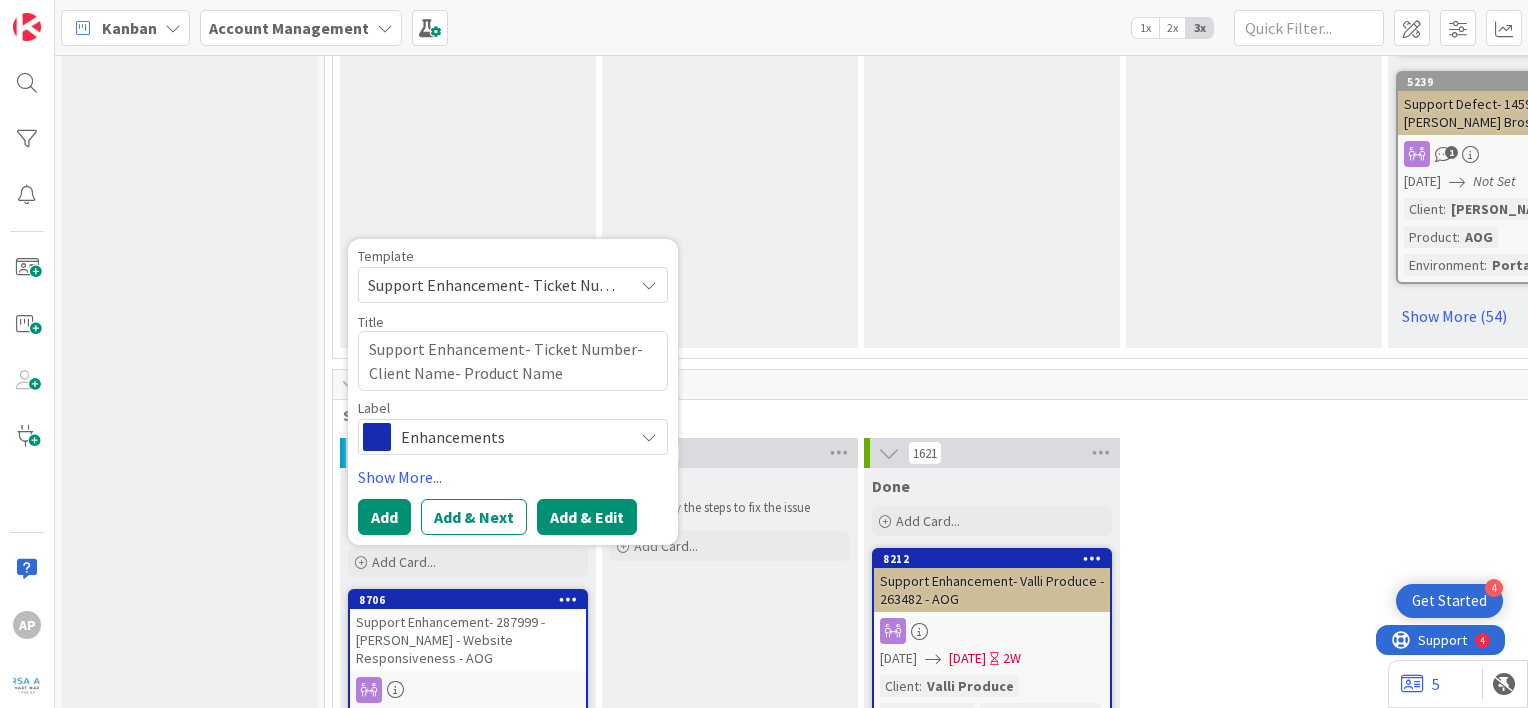 click on "Add & Edit" at bounding box center (587, 517) 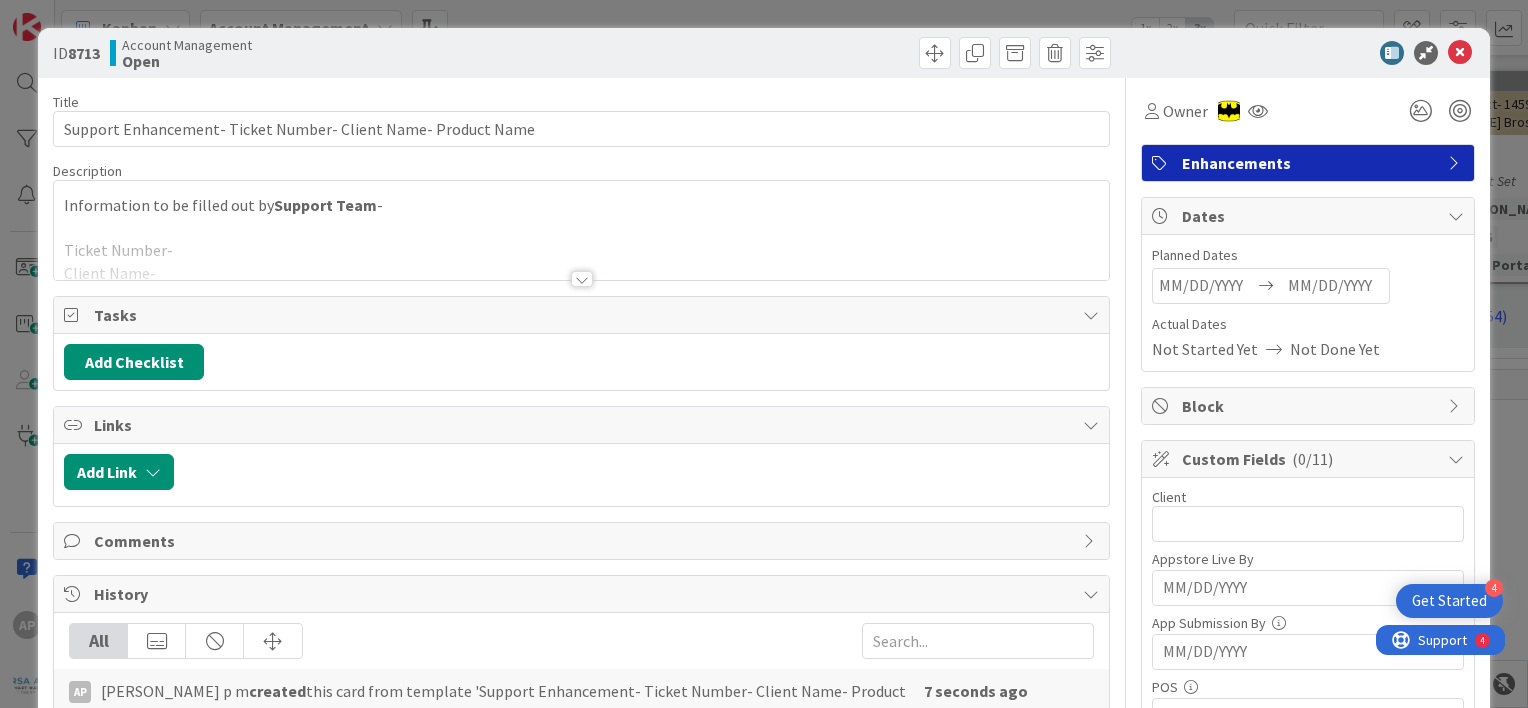 scroll, scrollTop: 0, scrollLeft: 0, axis: both 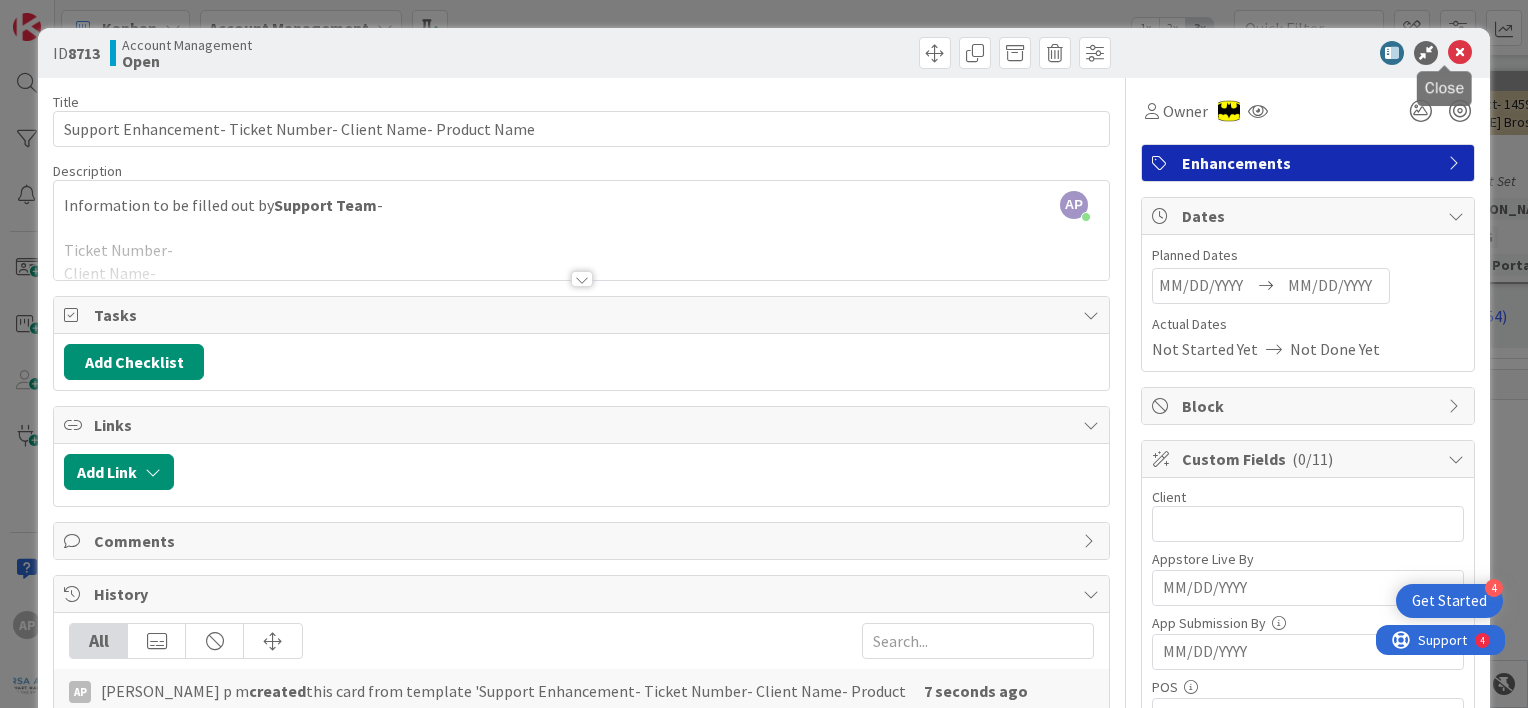 click at bounding box center (1460, 53) 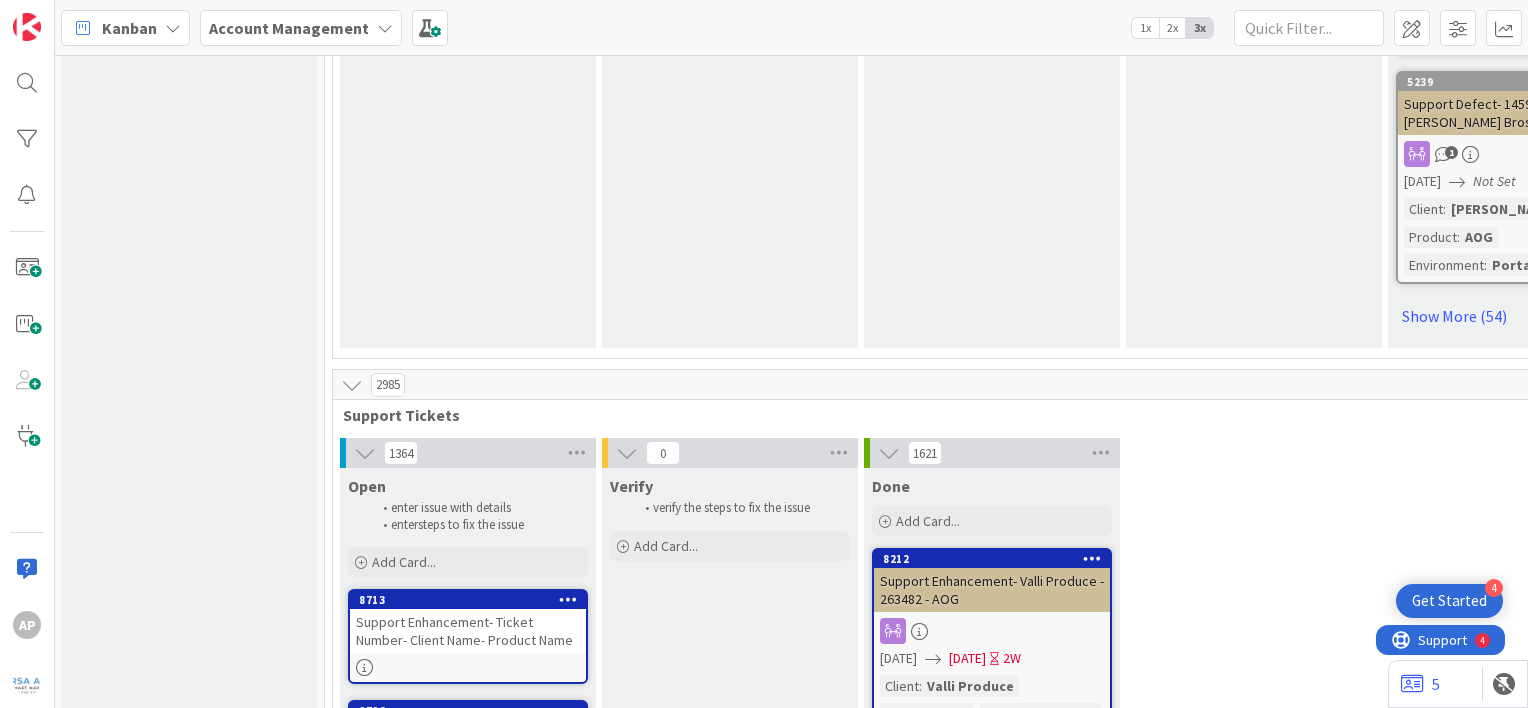 scroll, scrollTop: 0, scrollLeft: 0, axis: both 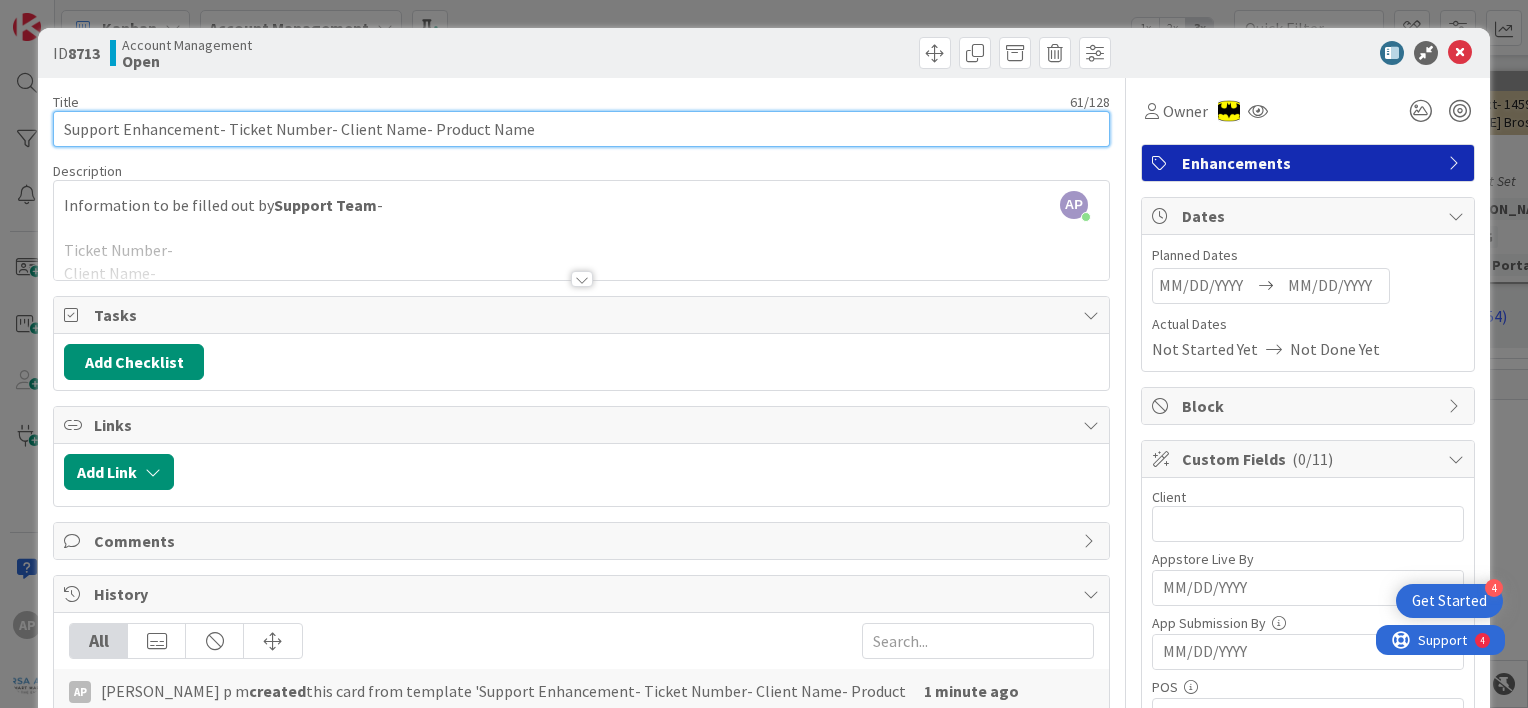 drag, startPoint x: 223, startPoint y: 130, endPoint x: 319, endPoint y: 130, distance: 96 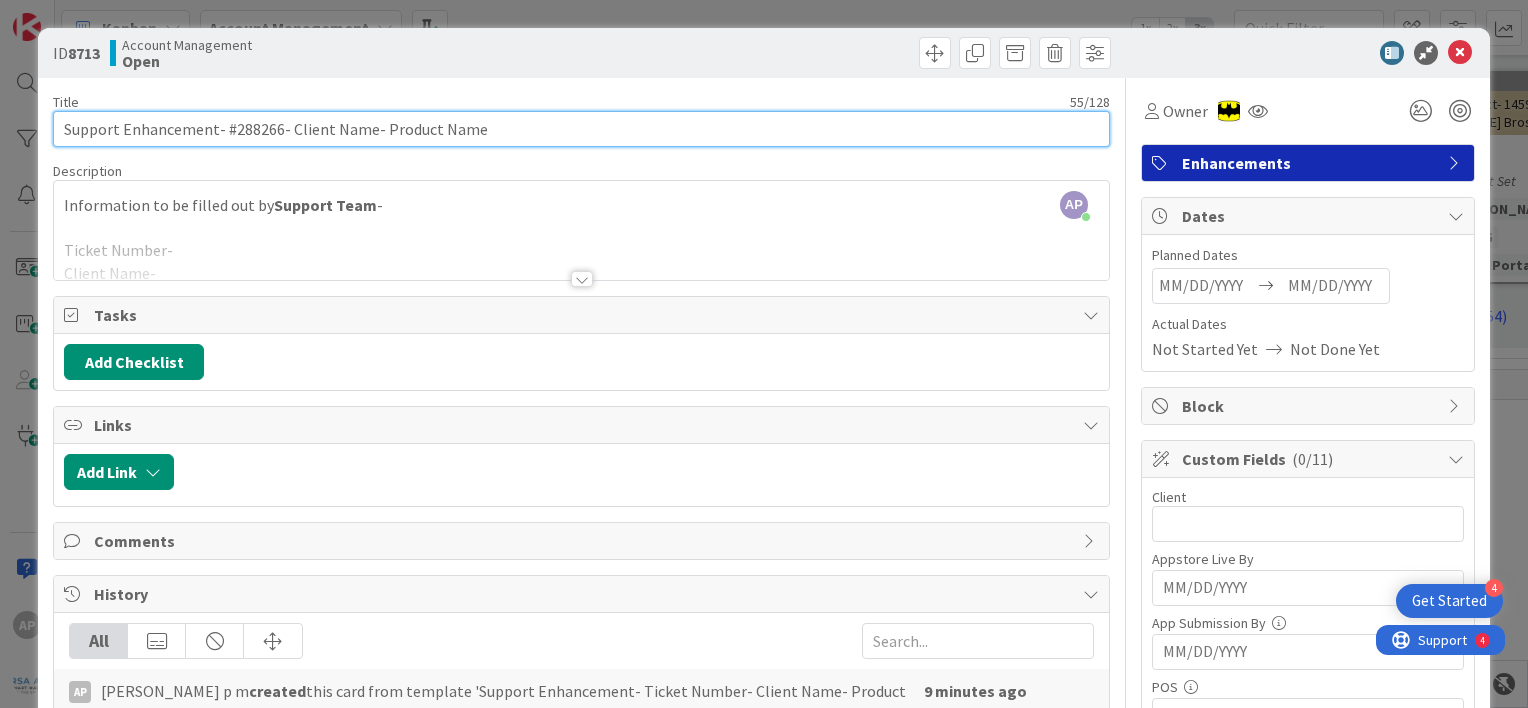 click on "Support Enhancement- #288266- Client Name- Product Name" at bounding box center (581, 129) 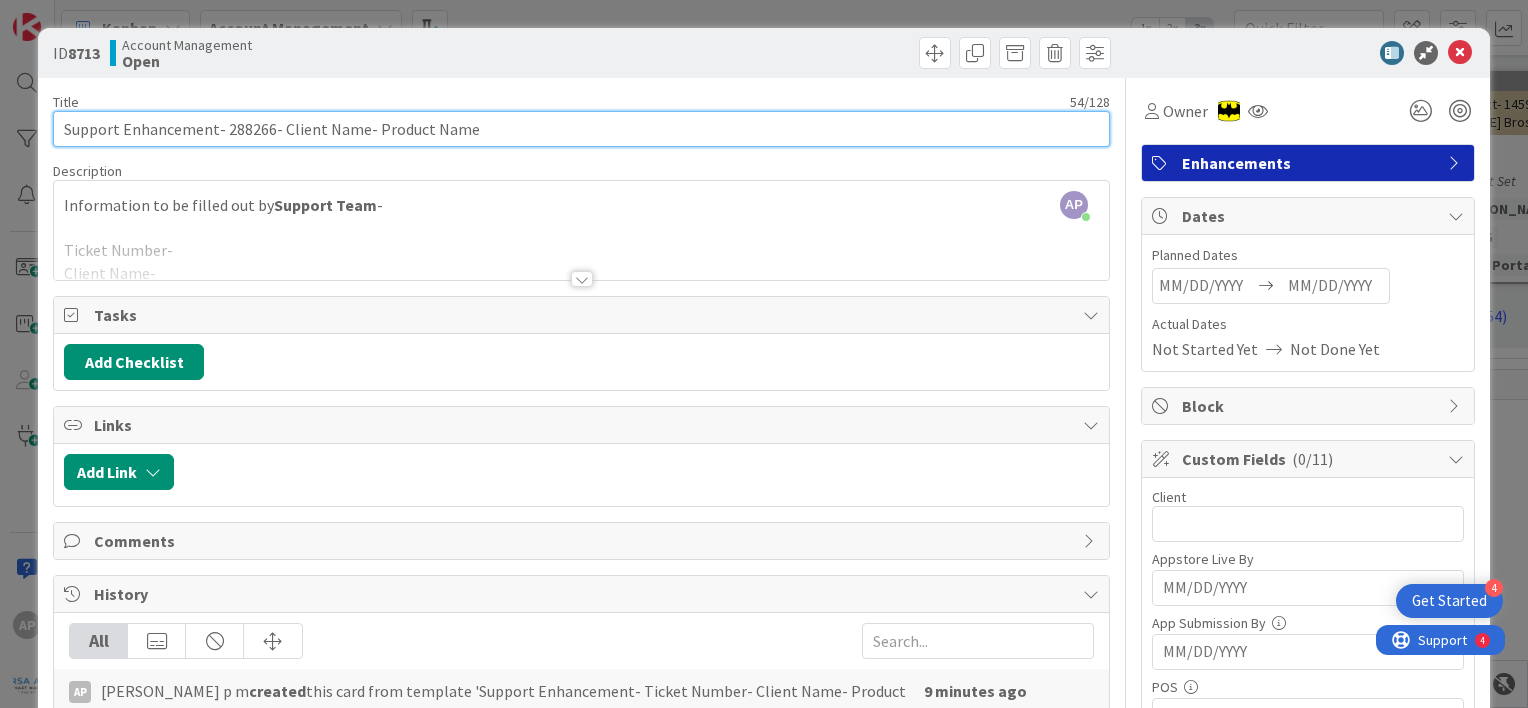 drag, startPoint x: 278, startPoint y: 127, endPoint x: 357, endPoint y: 136, distance: 79.51101 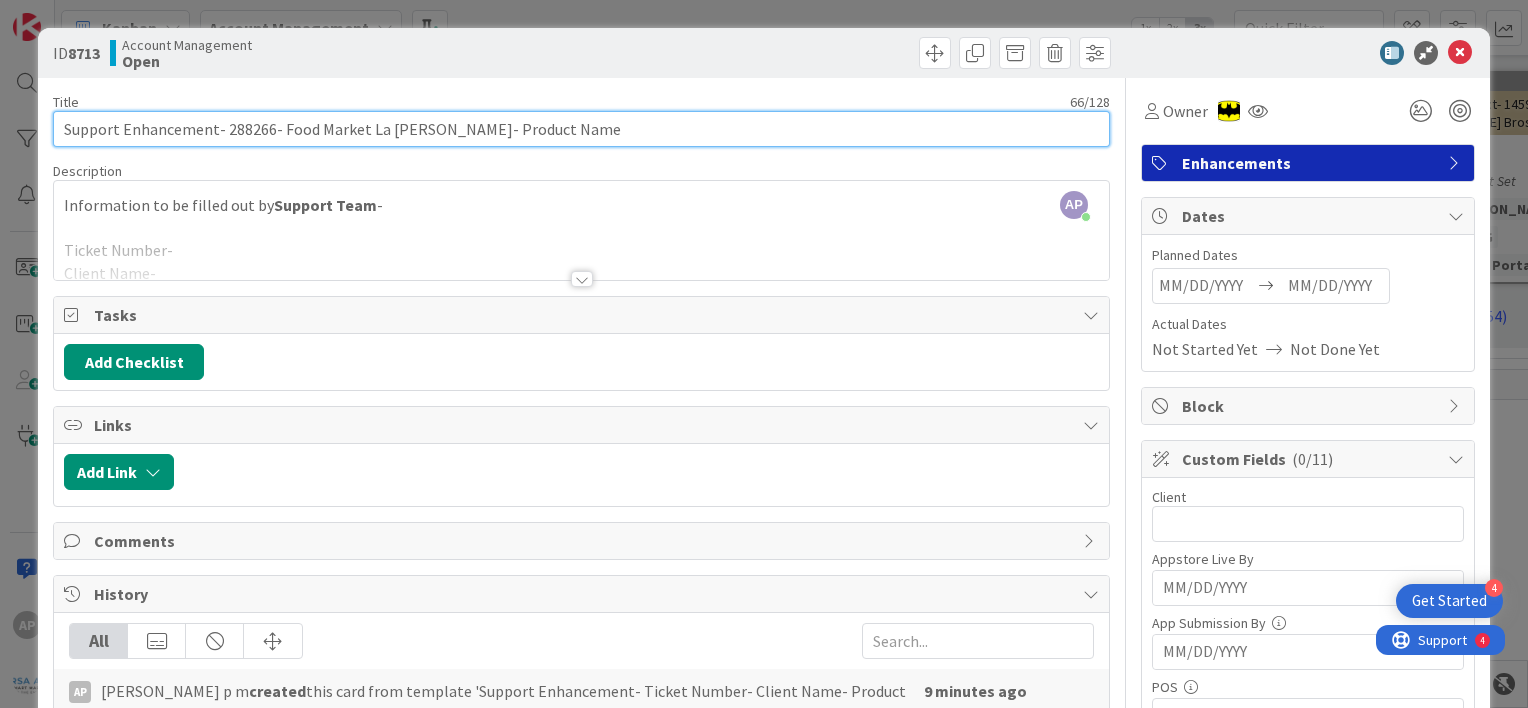 drag, startPoint x: 449, startPoint y: 129, endPoint x: 573, endPoint y: 143, distance: 124.78782 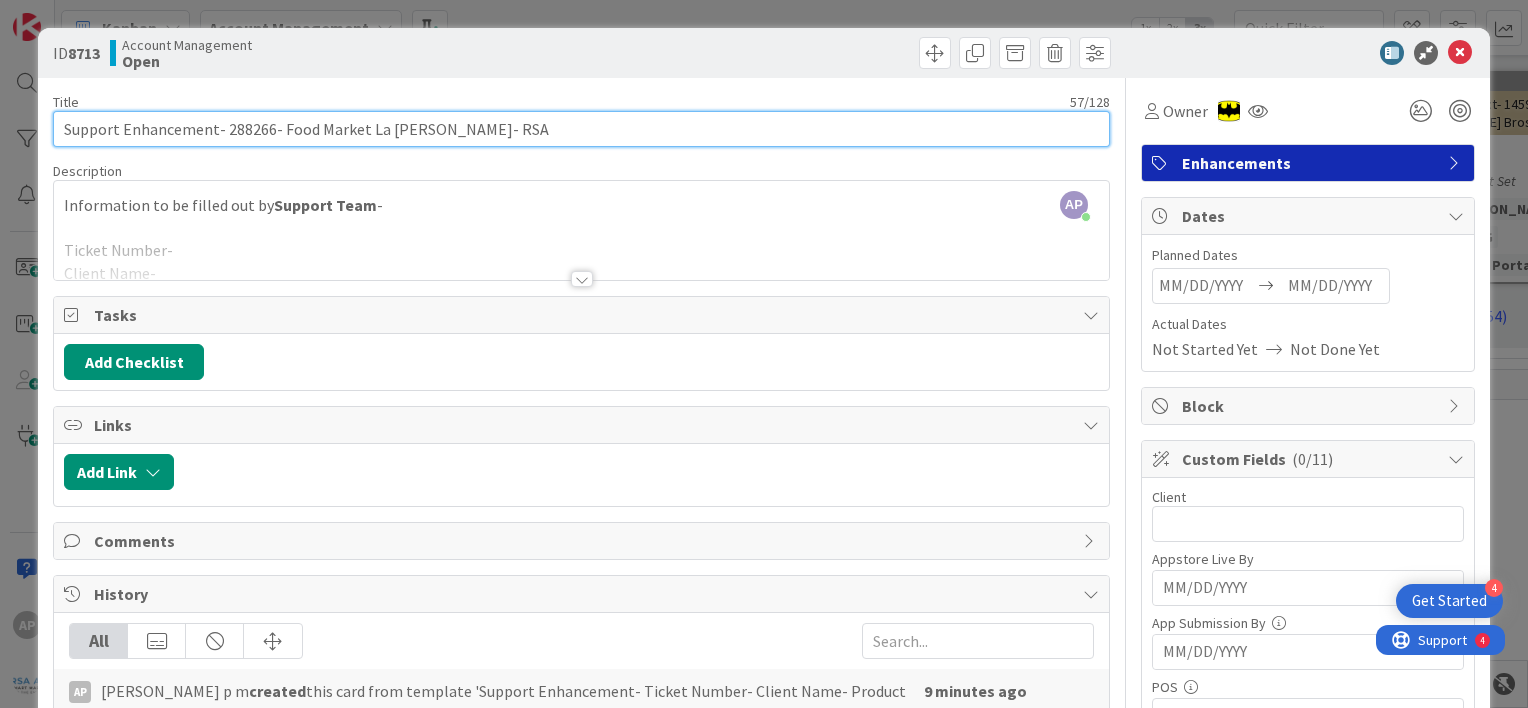 type on "Support Enhancement- 288266- Food Market La [PERSON_NAME]- RSA" 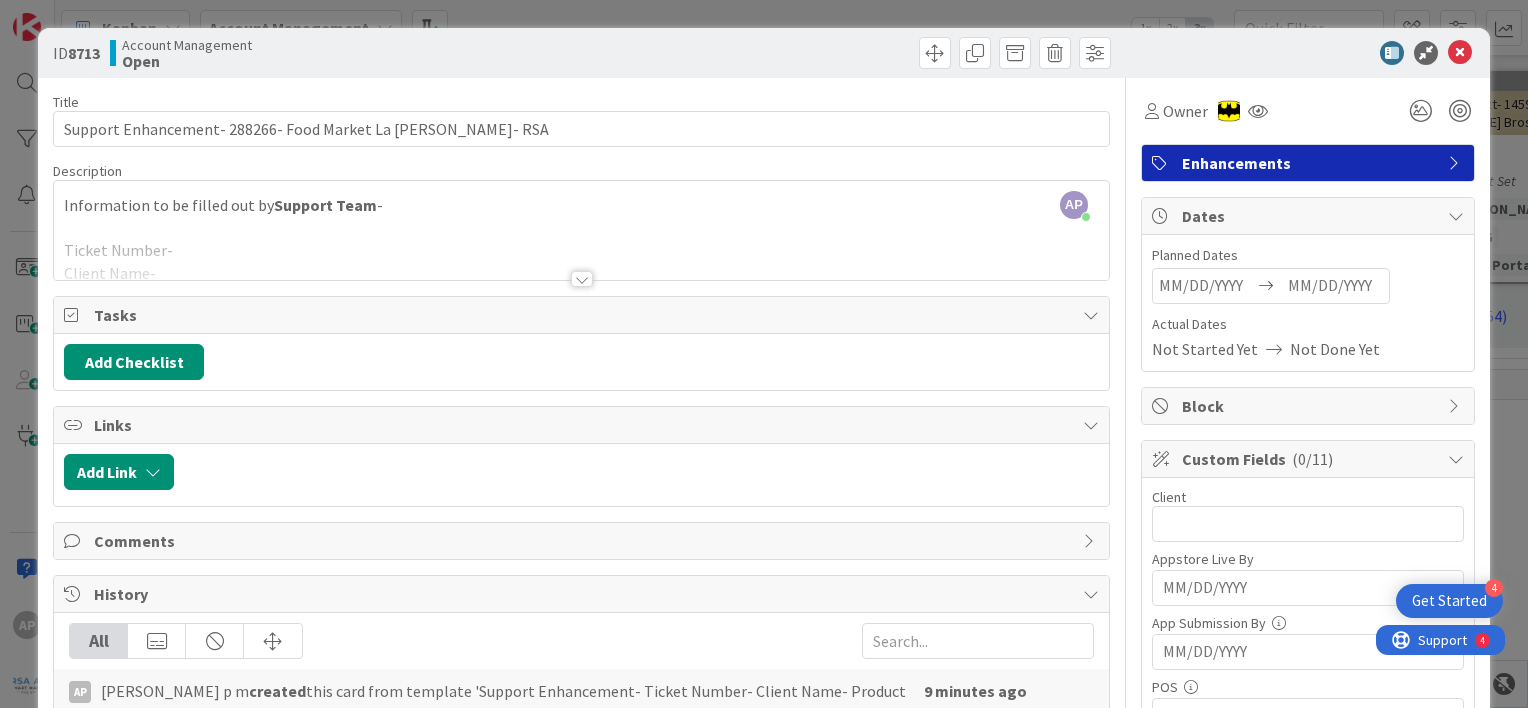 click at bounding box center [582, 279] 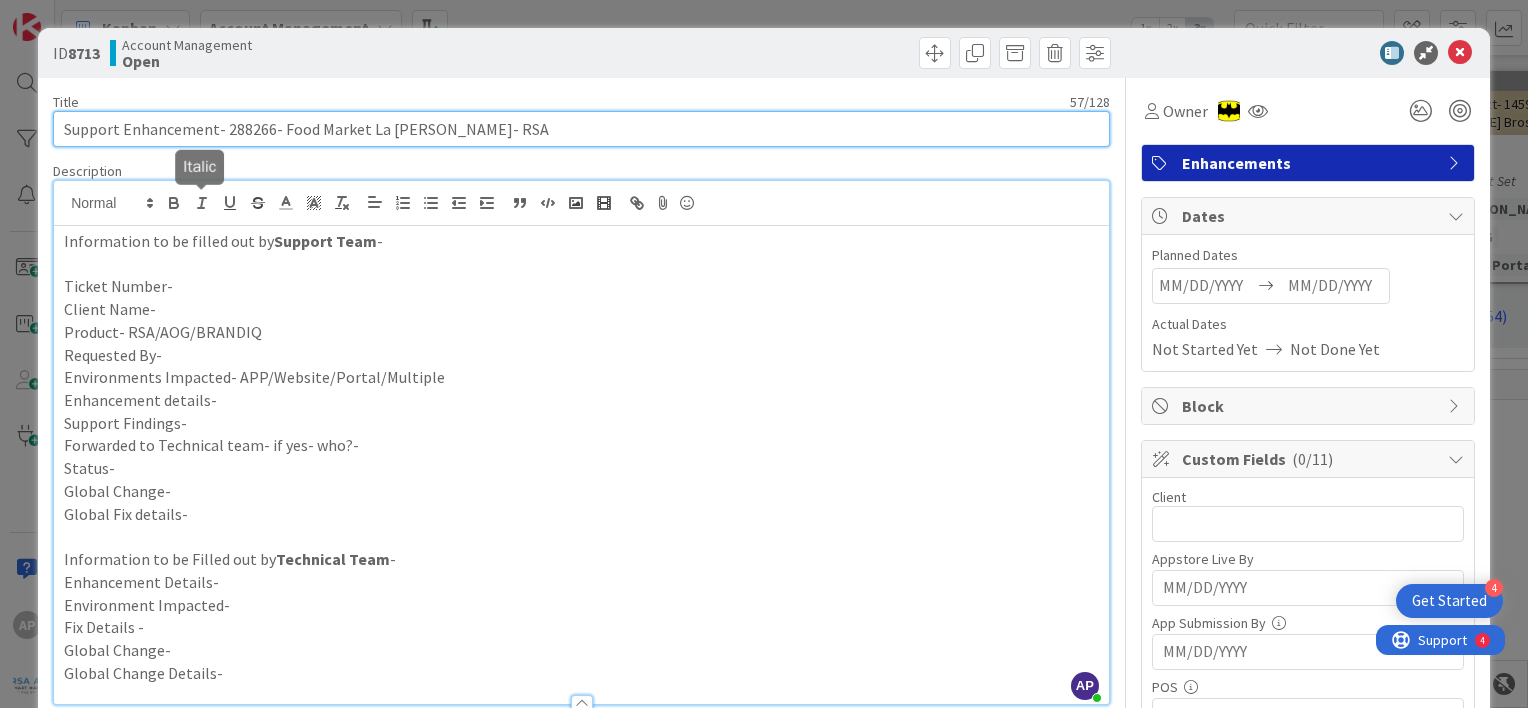 click on "Support Enhancement- 288266- Food Market La [PERSON_NAME]- RSA" at bounding box center (581, 129) 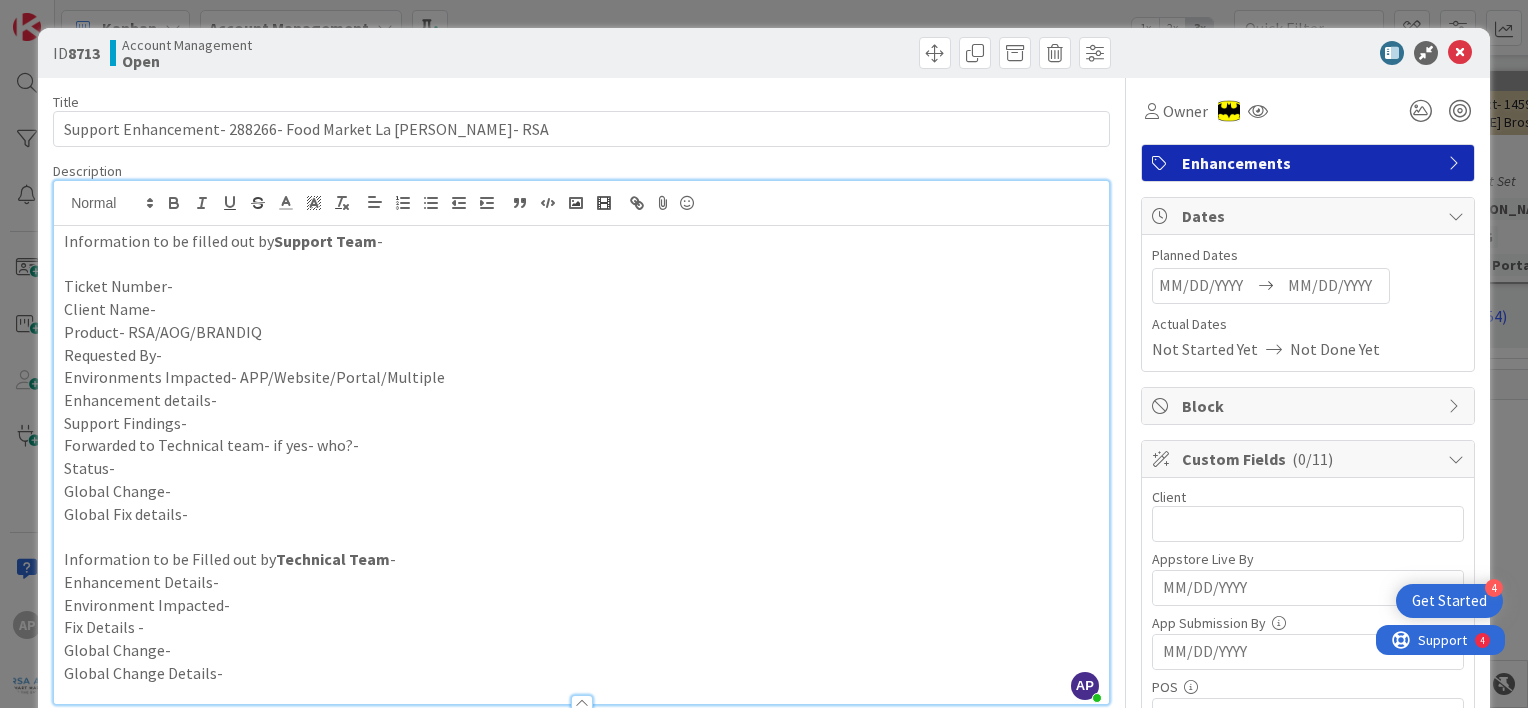 click on "Ticket Number-" at bounding box center (581, 286) 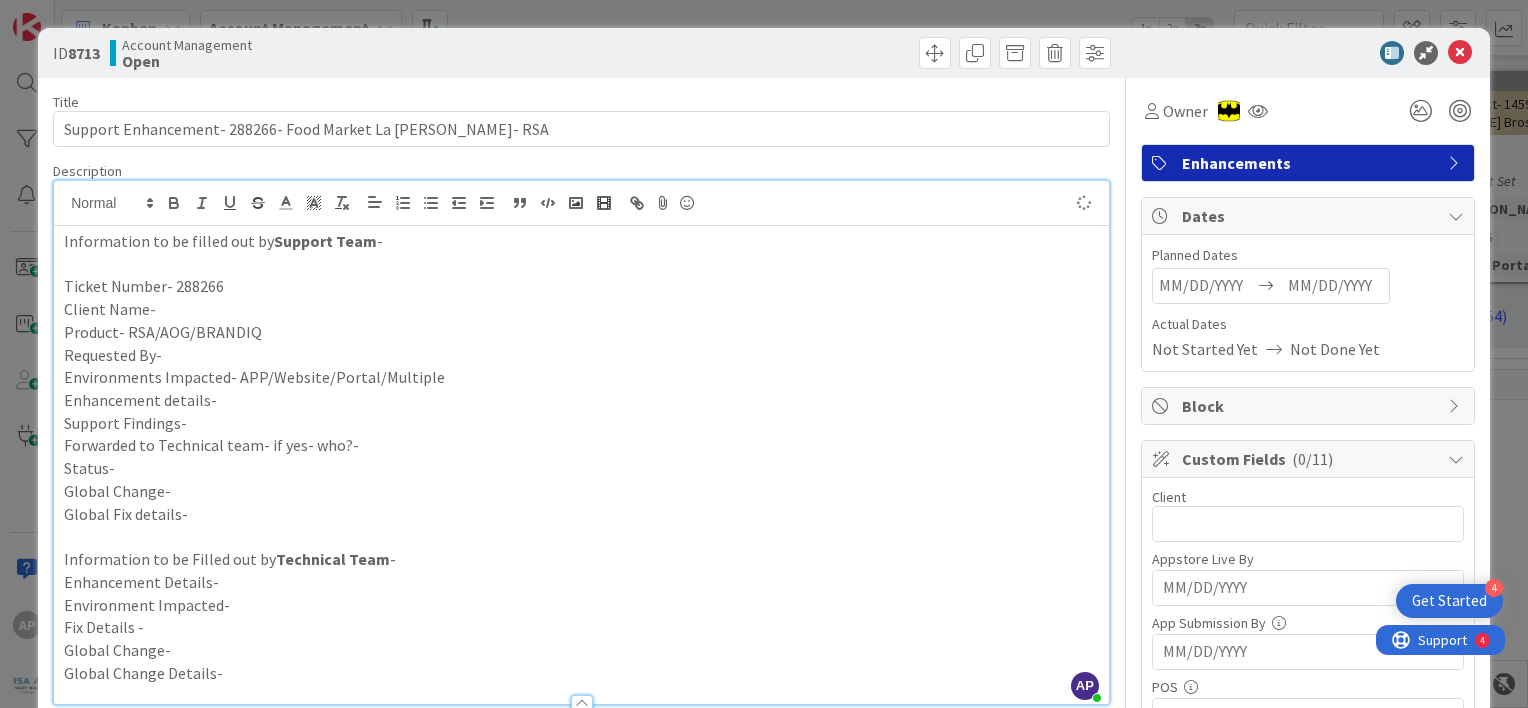 click on "Client Name-" at bounding box center (581, 309) 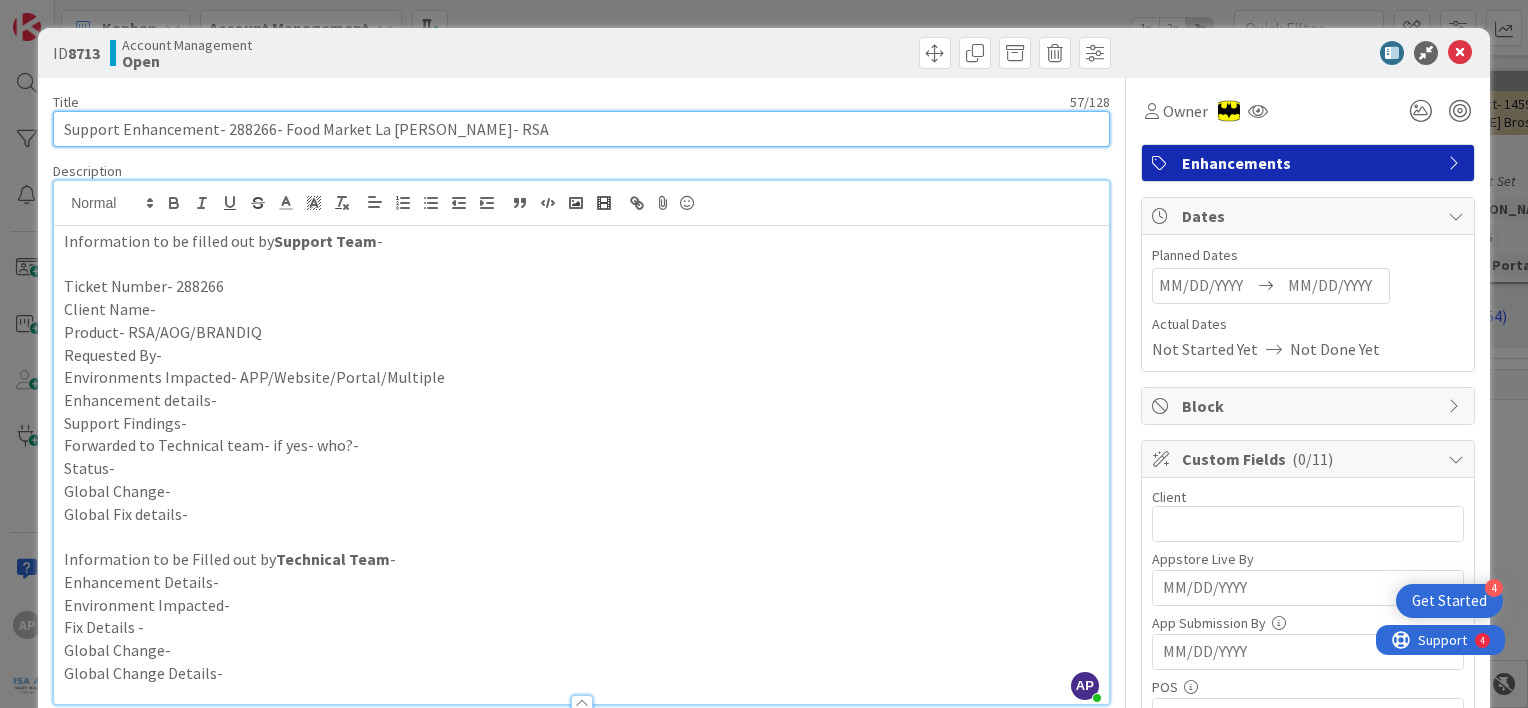 drag, startPoint x: 276, startPoint y: 127, endPoint x: 436, endPoint y: 134, distance: 160.15305 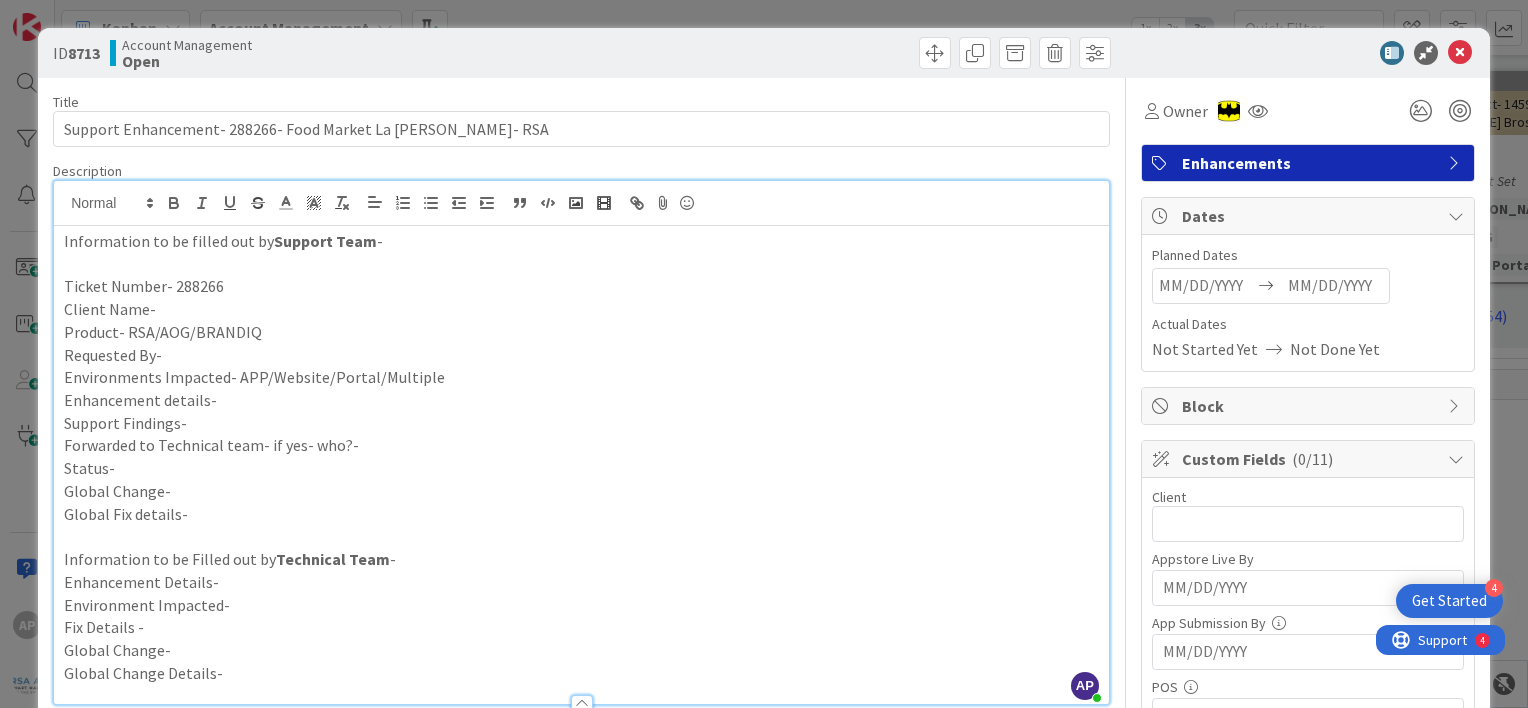 click on "Client Name-" at bounding box center [581, 309] 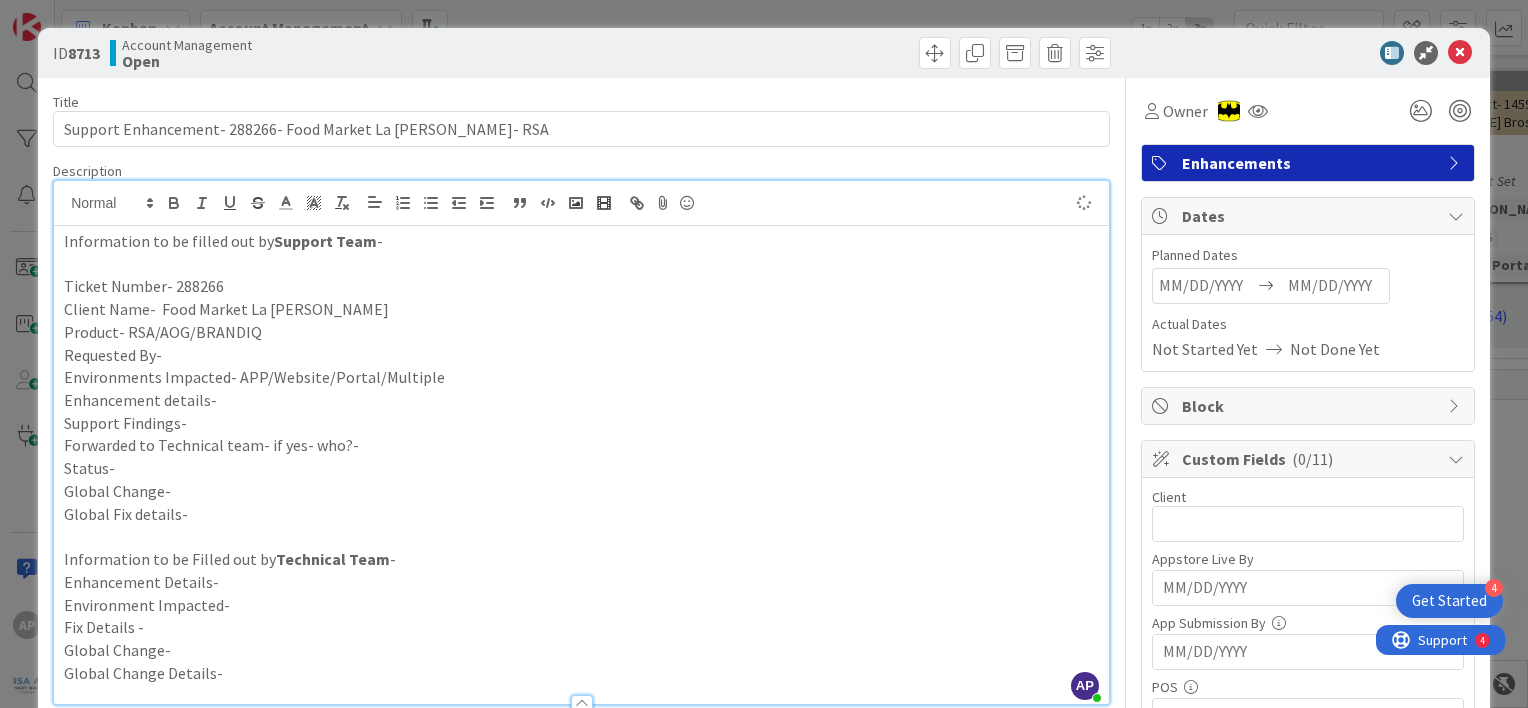 click on "Product- RSA/AOG/BRANDIQ" at bounding box center [581, 332] 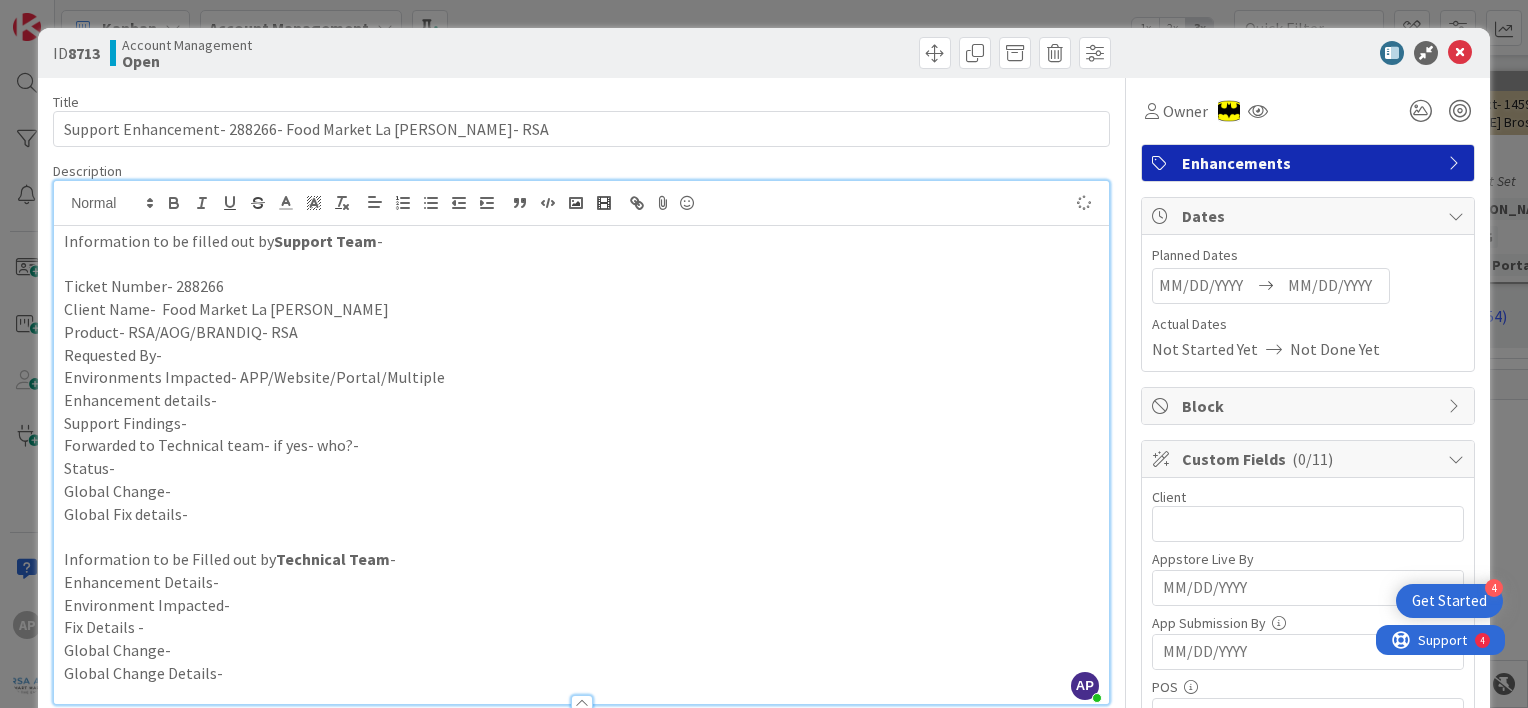 click on "Requested By-" at bounding box center [581, 355] 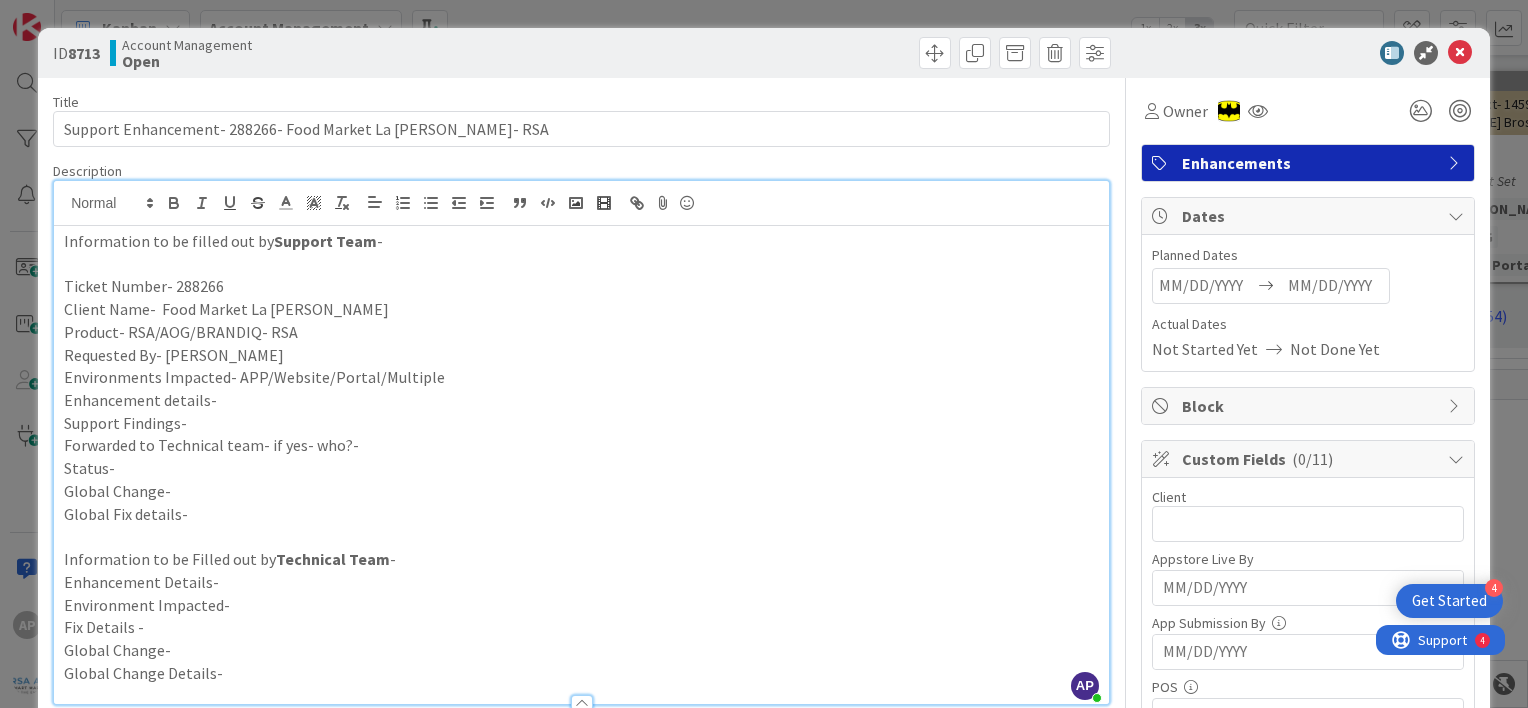 click on "Environments Impacted- APP/Website/Portal/Multiple" at bounding box center (581, 377) 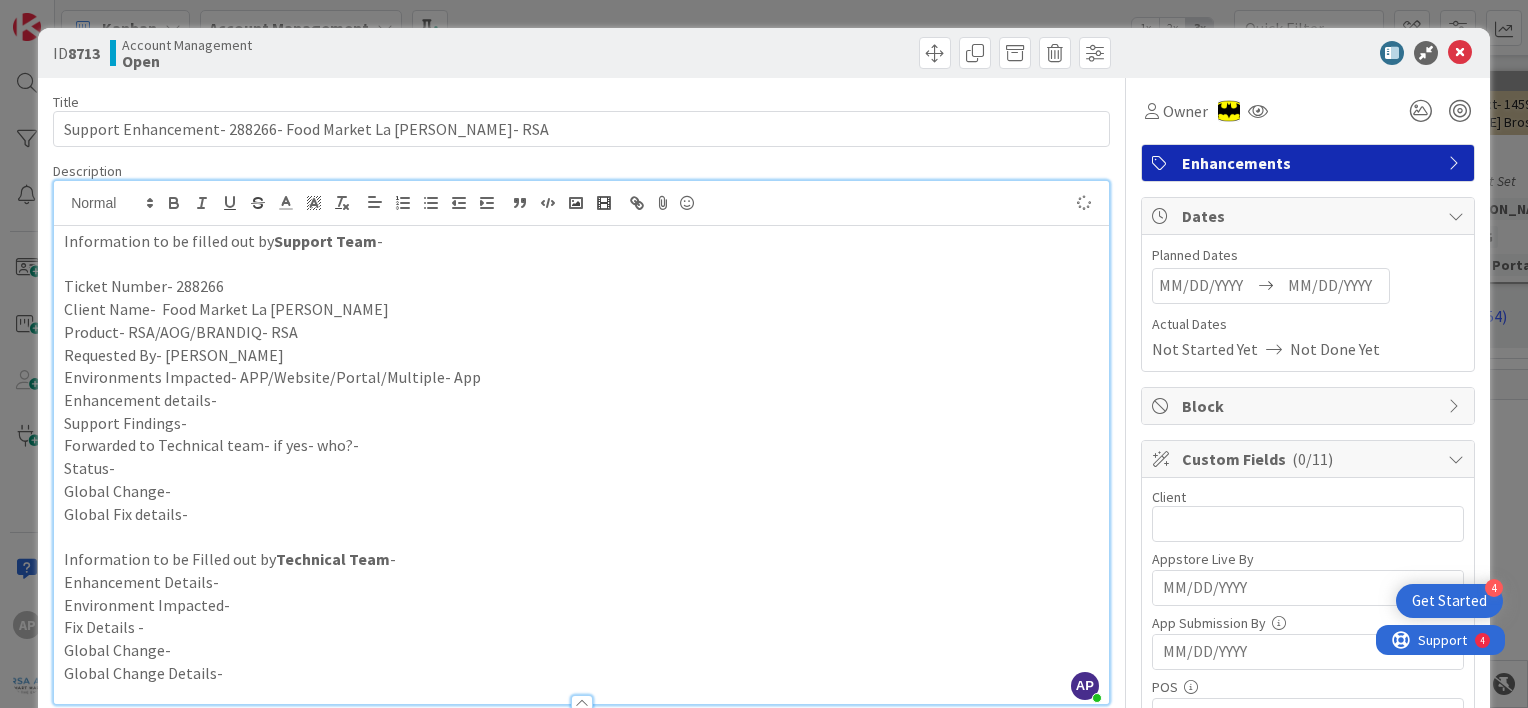 click on "Environments Impacted- APP/Website/Portal/Multiple- App" at bounding box center [581, 377] 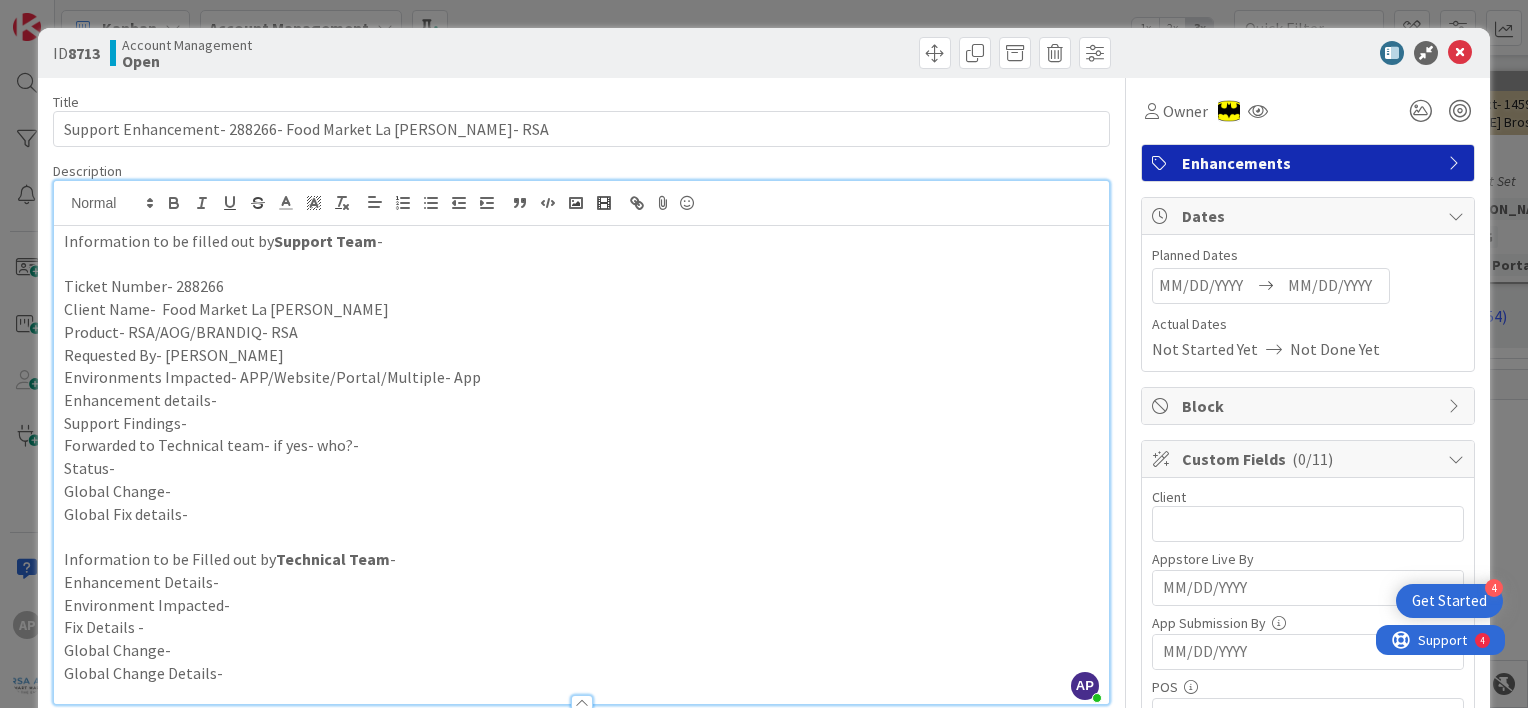 click on "Enhancement details-" at bounding box center (581, 400) 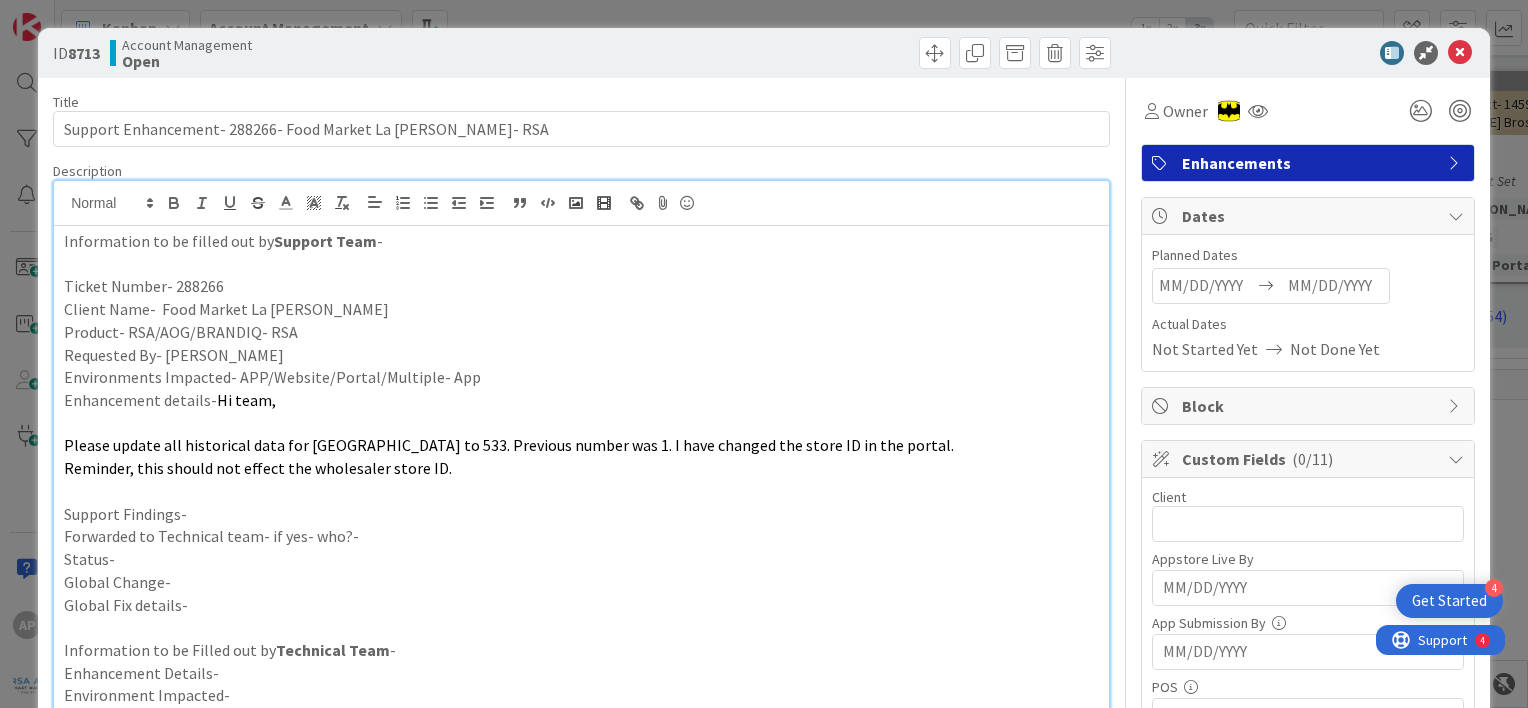 click on "Support Findings-" at bounding box center [581, 514] 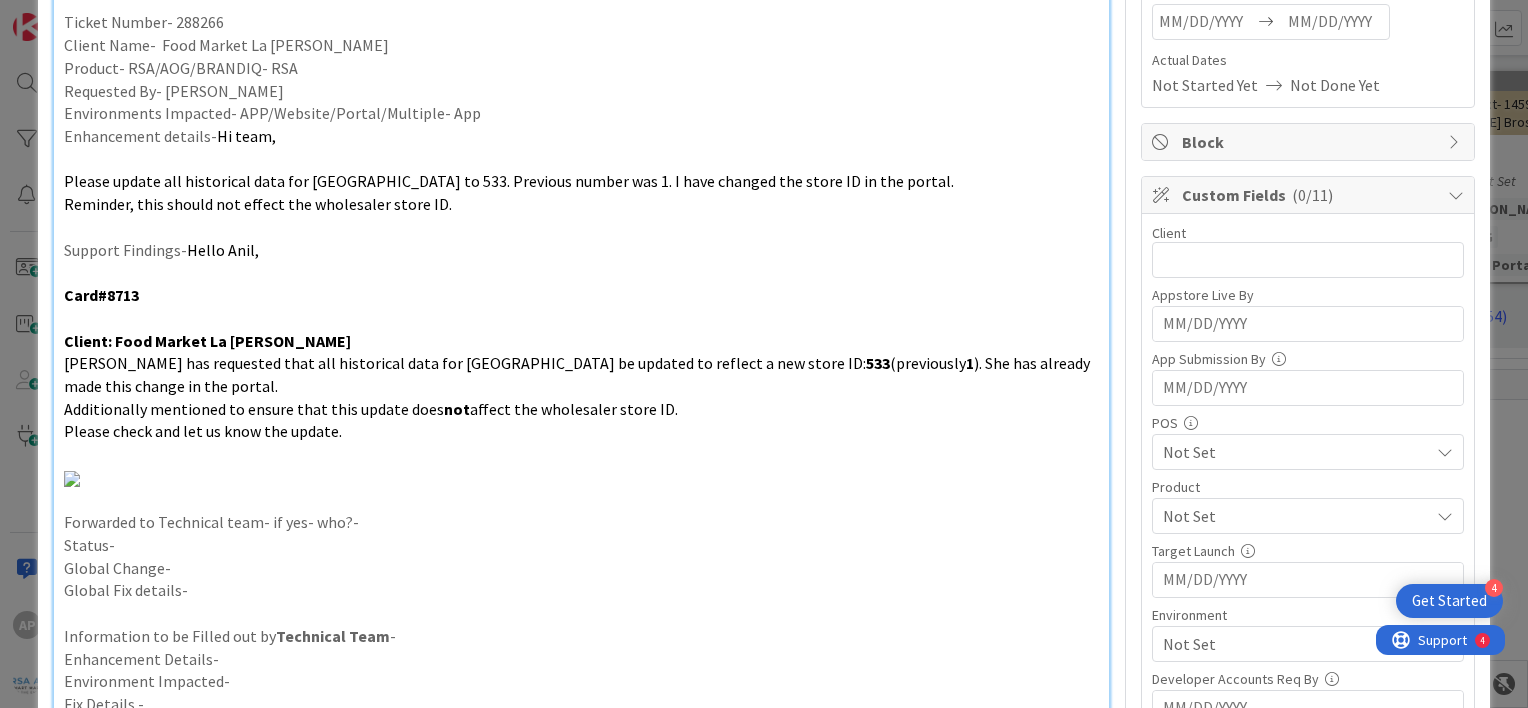 scroll, scrollTop: 332, scrollLeft: 0, axis: vertical 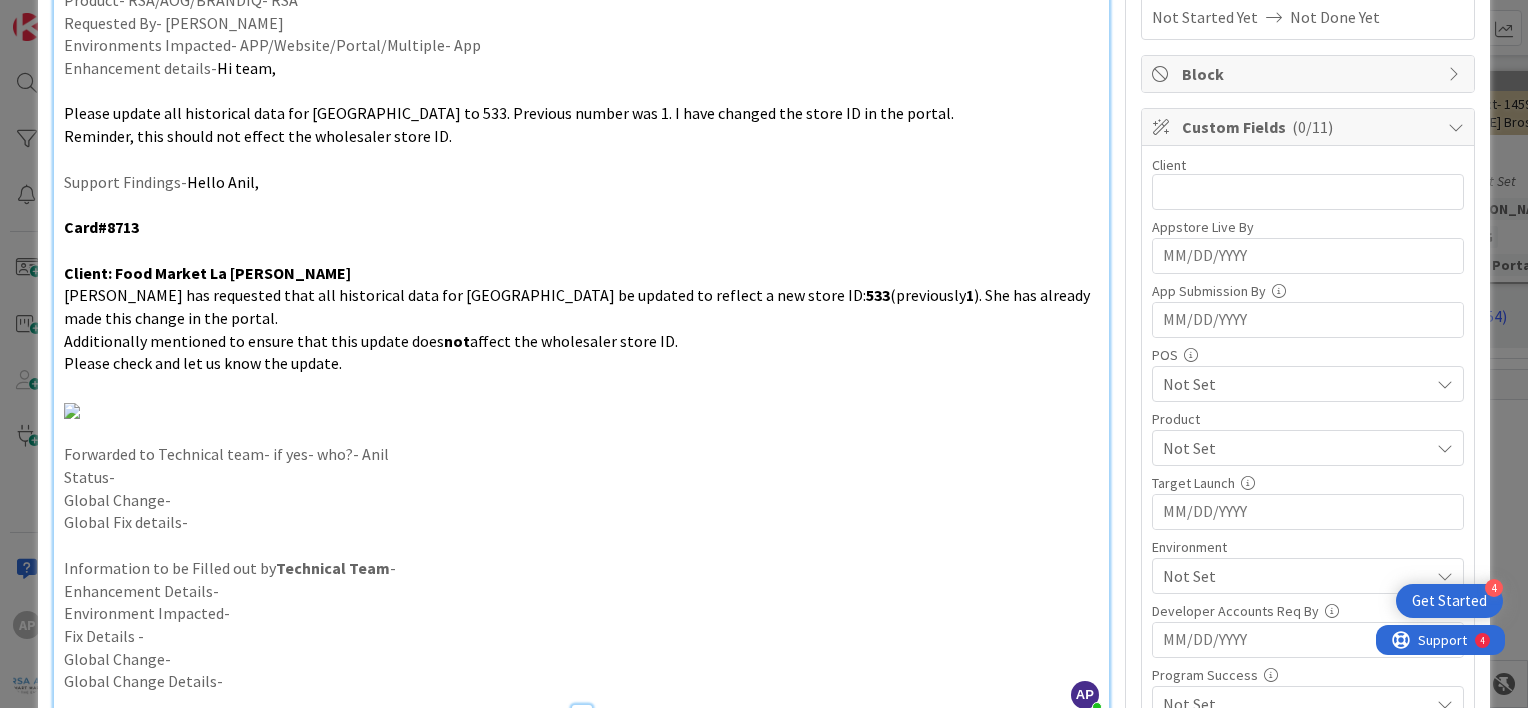 click on "Status-" at bounding box center [581, 477] 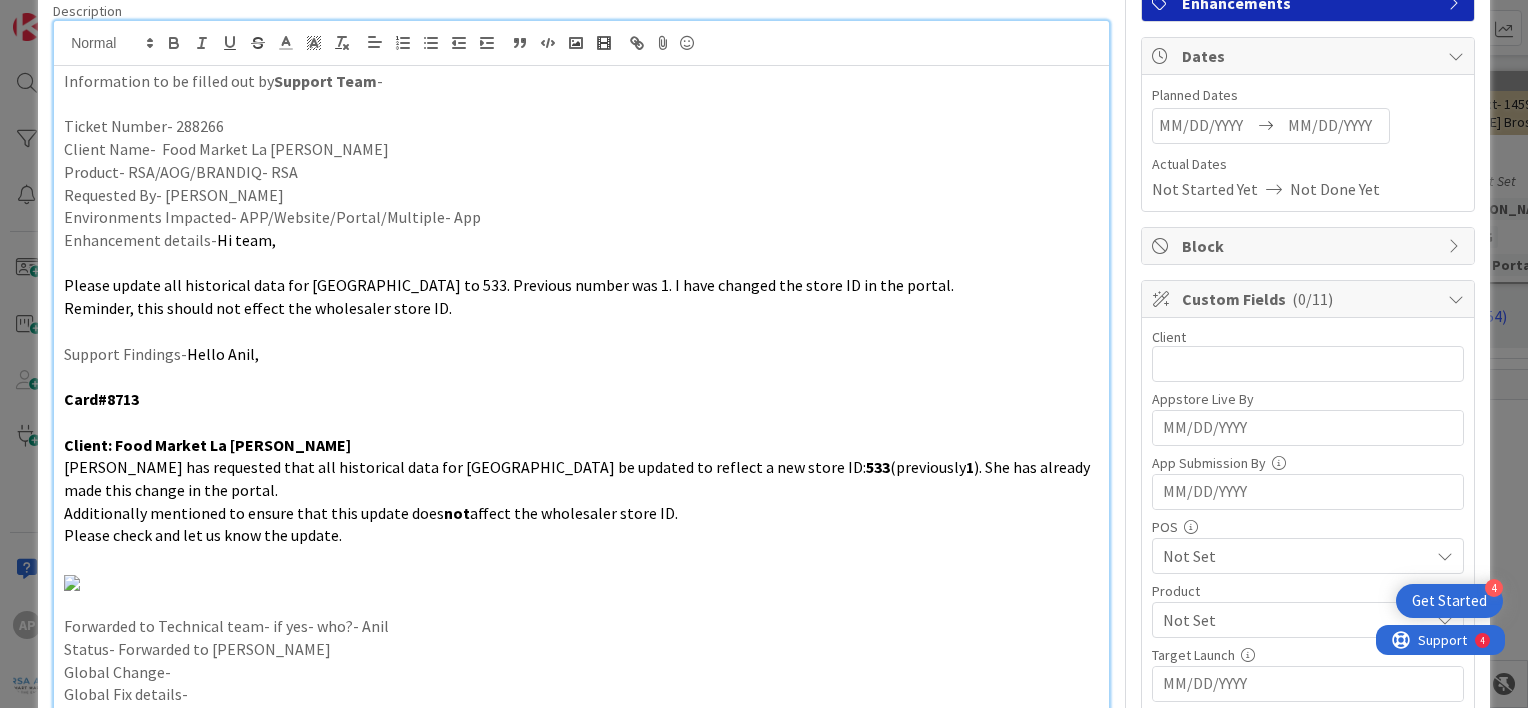 scroll, scrollTop: 154, scrollLeft: 0, axis: vertical 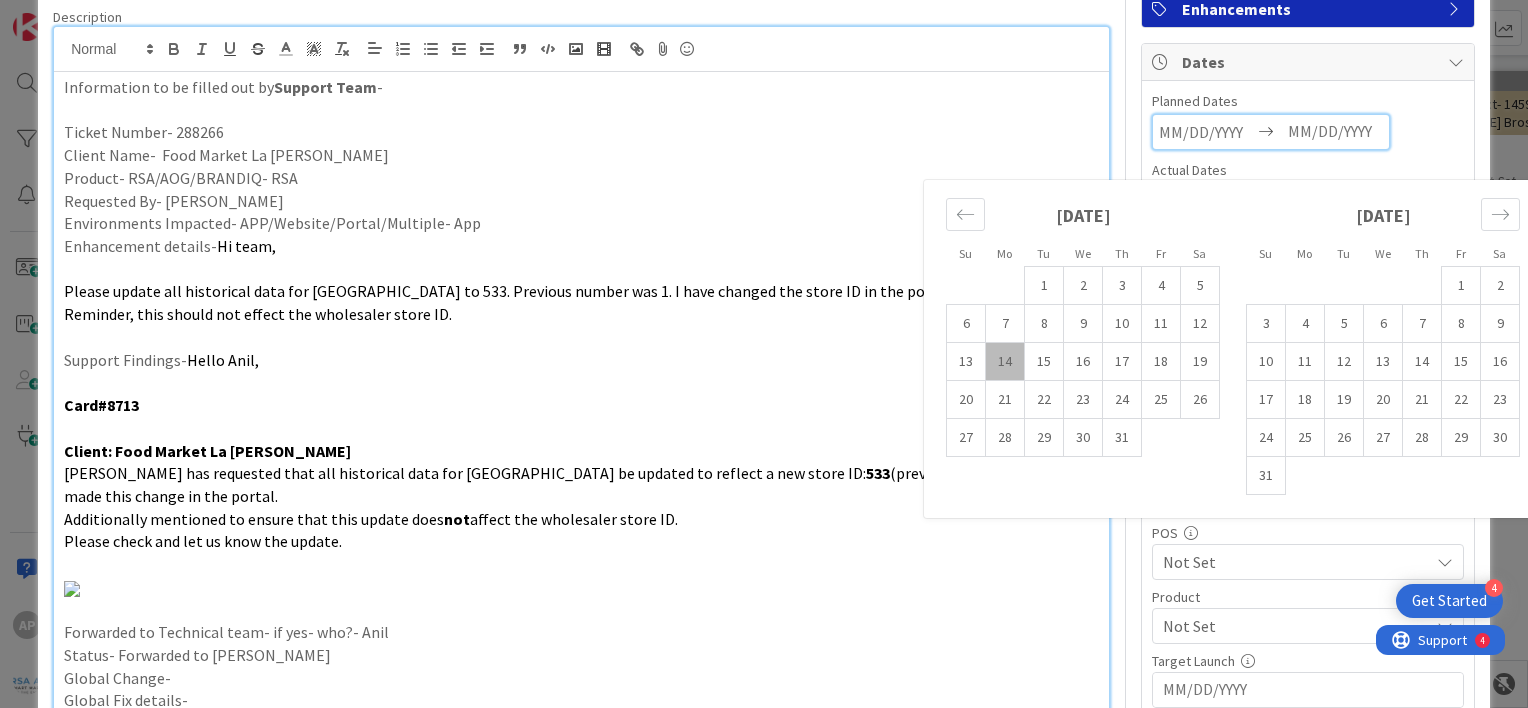 click at bounding box center (1206, 132) 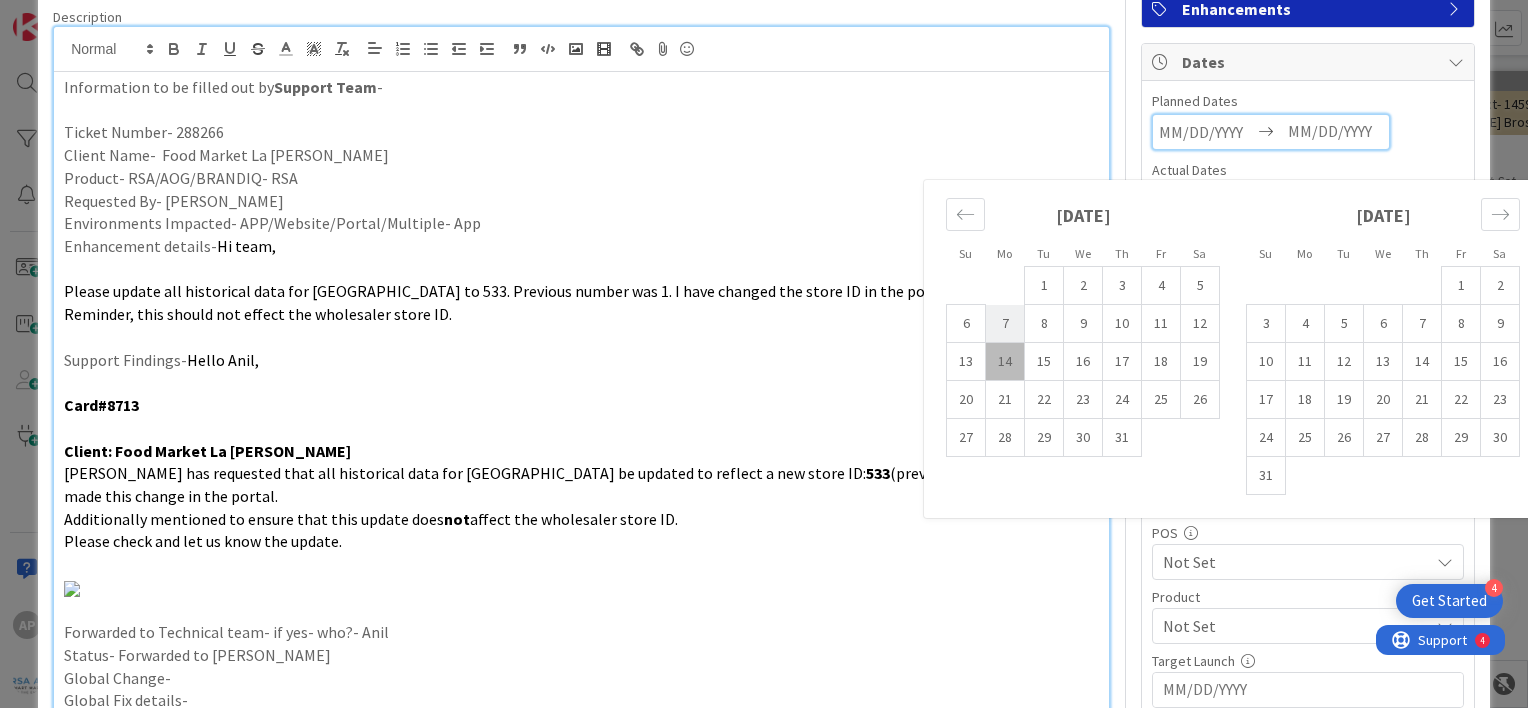 click on "7" at bounding box center [1005, 324] 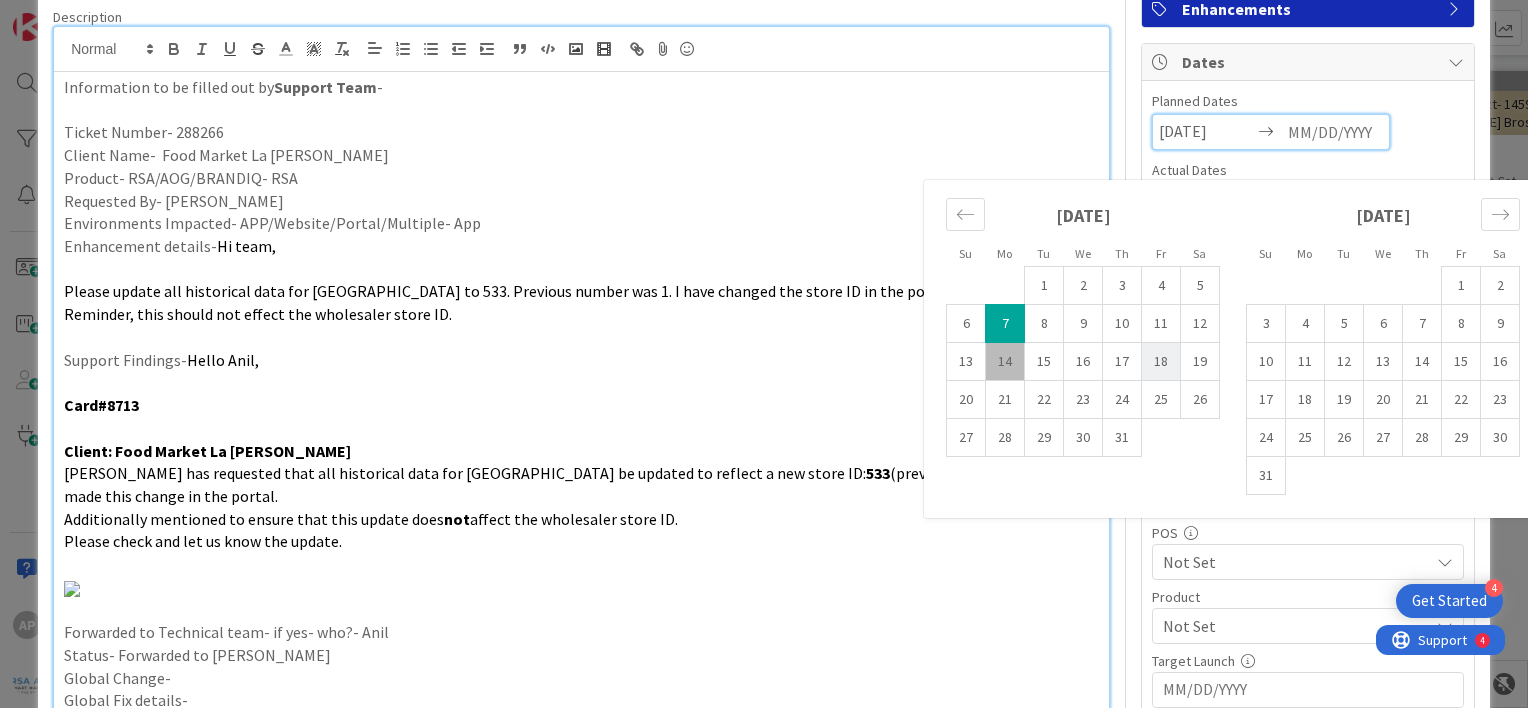 click on "18" at bounding box center [1161, 362] 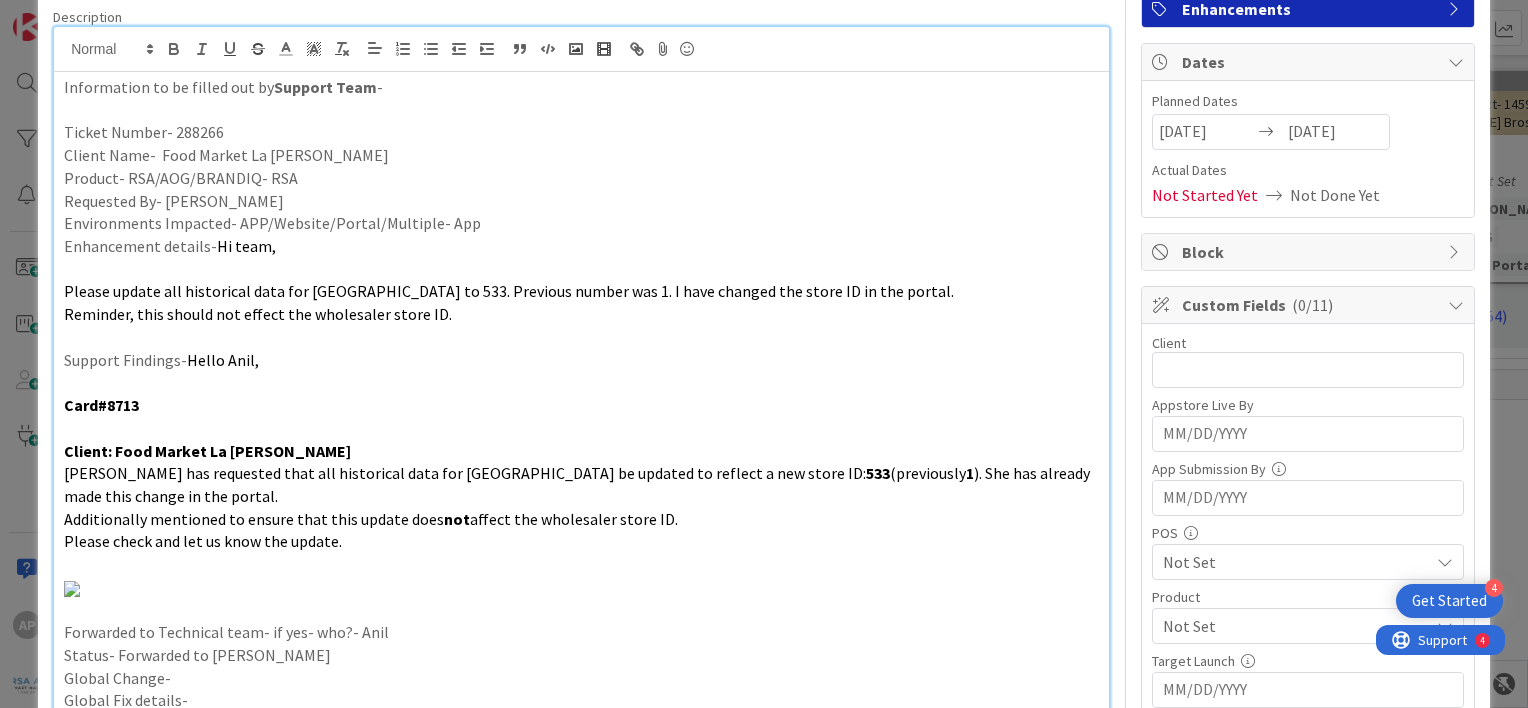 scroll, scrollTop: 0, scrollLeft: 0, axis: both 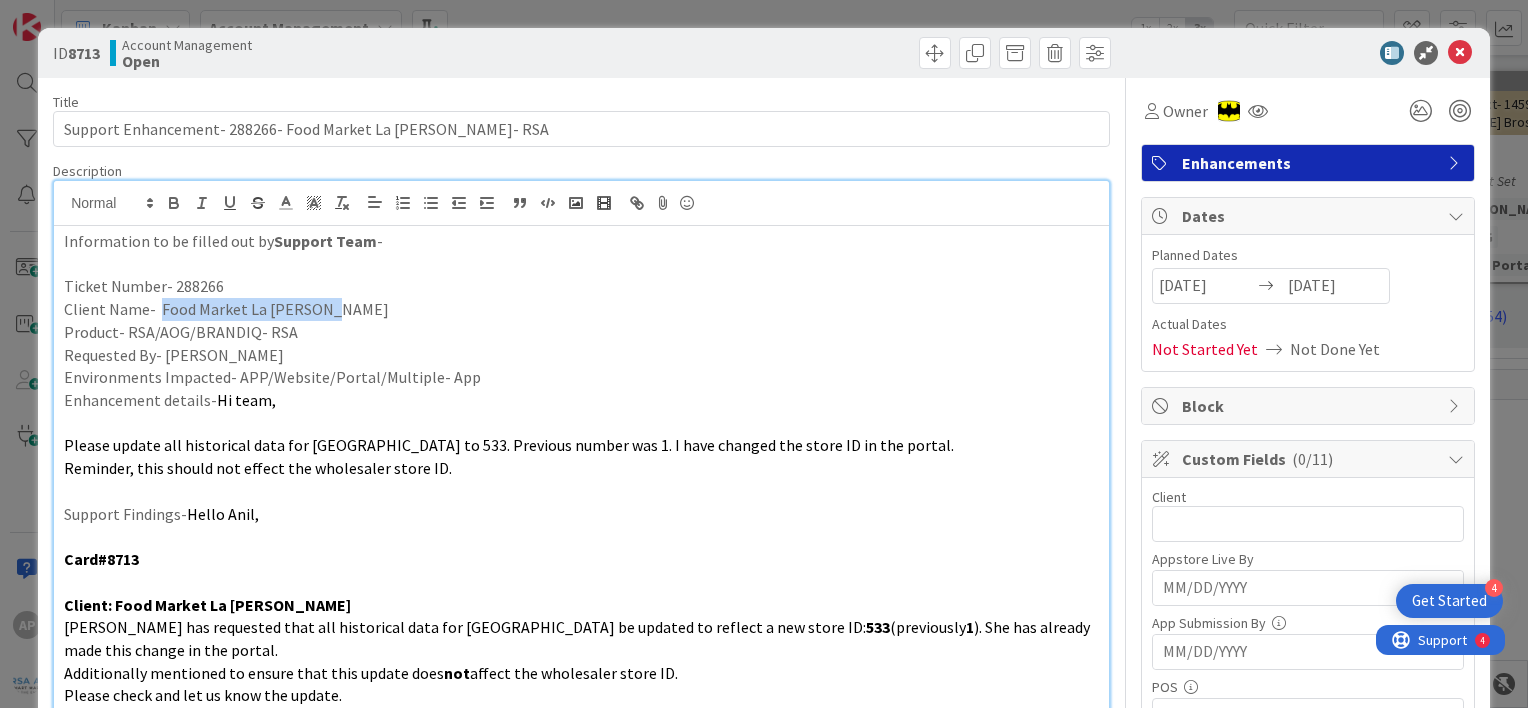 drag, startPoint x: 158, startPoint y: 308, endPoint x: 352, endPoint y: 316, distance: 194.16487 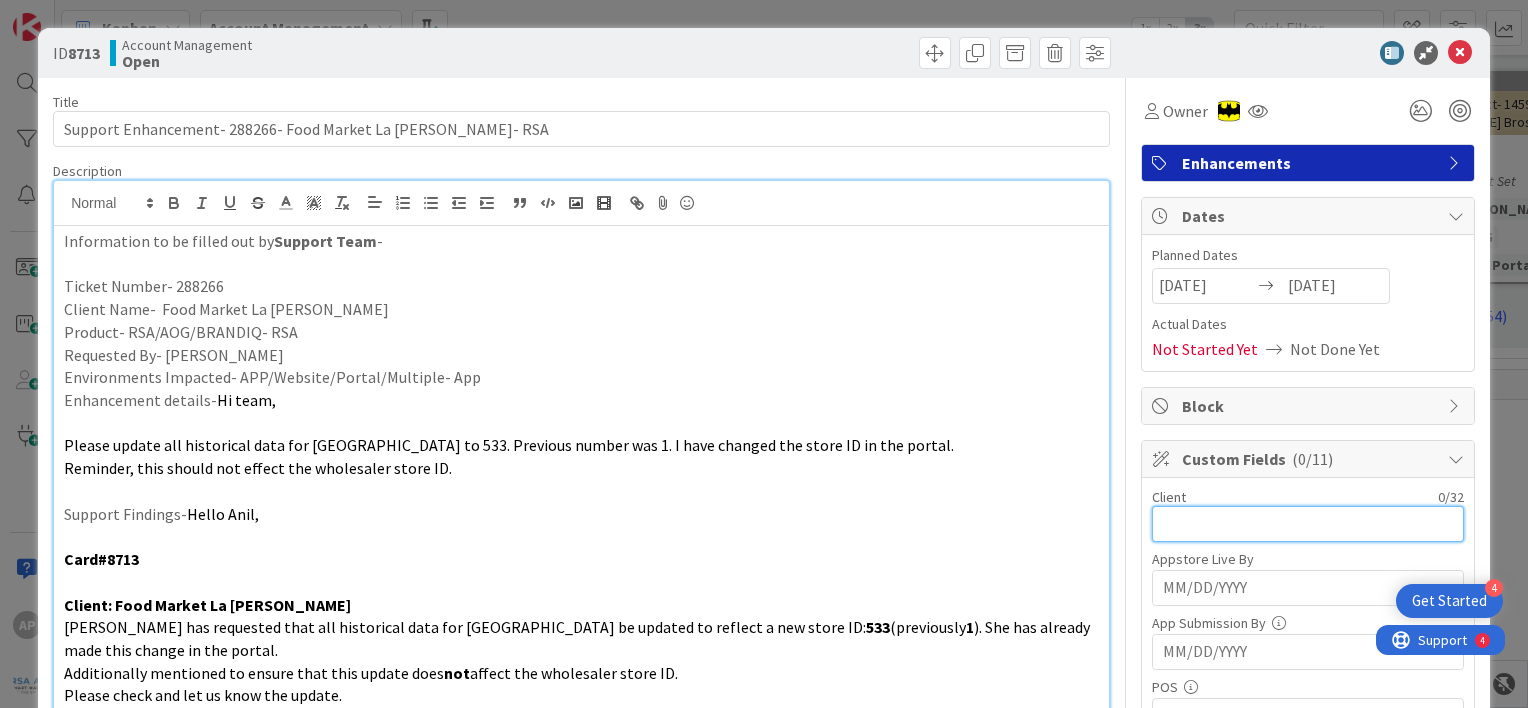 click at bounding box center (1308, 524) 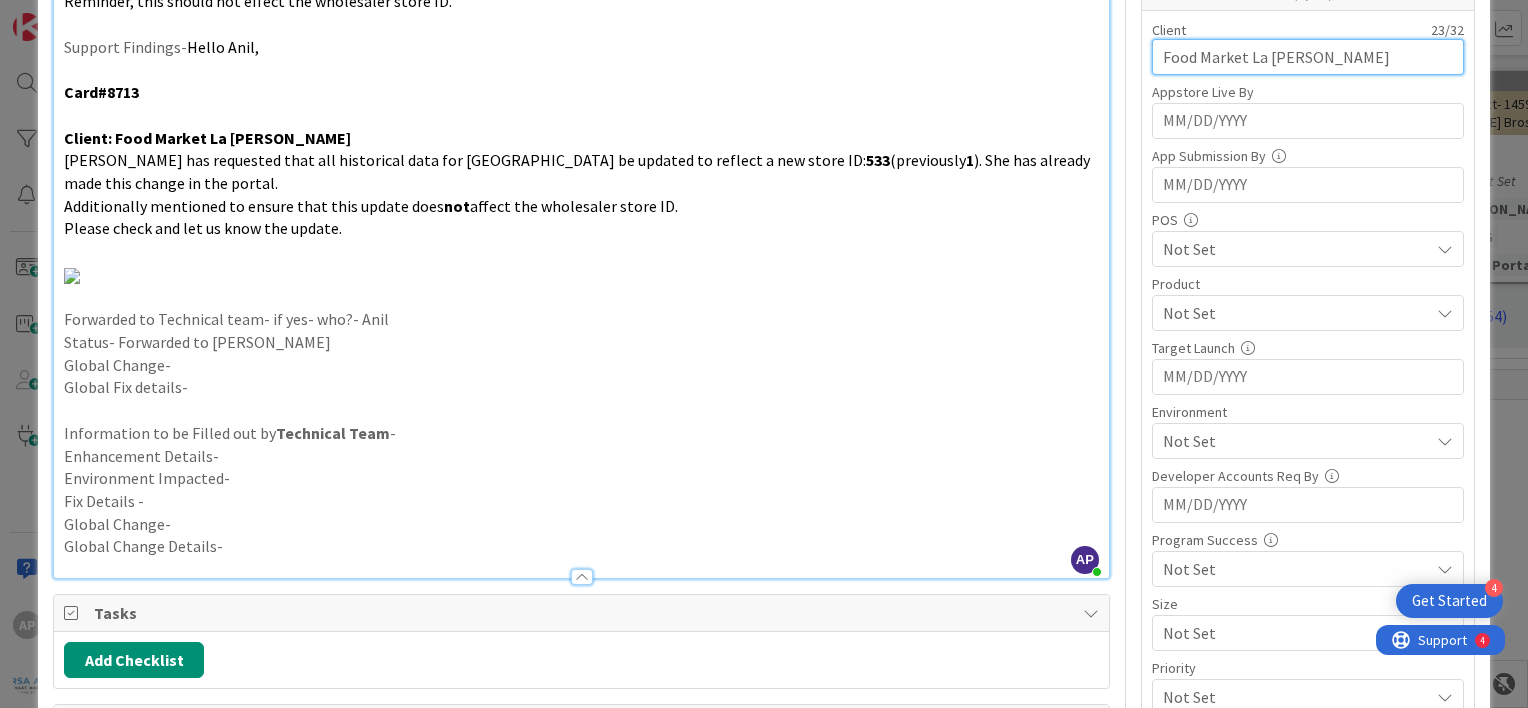 scroll, scrollTop: 468, scrollLeft: 0, axis: vertical 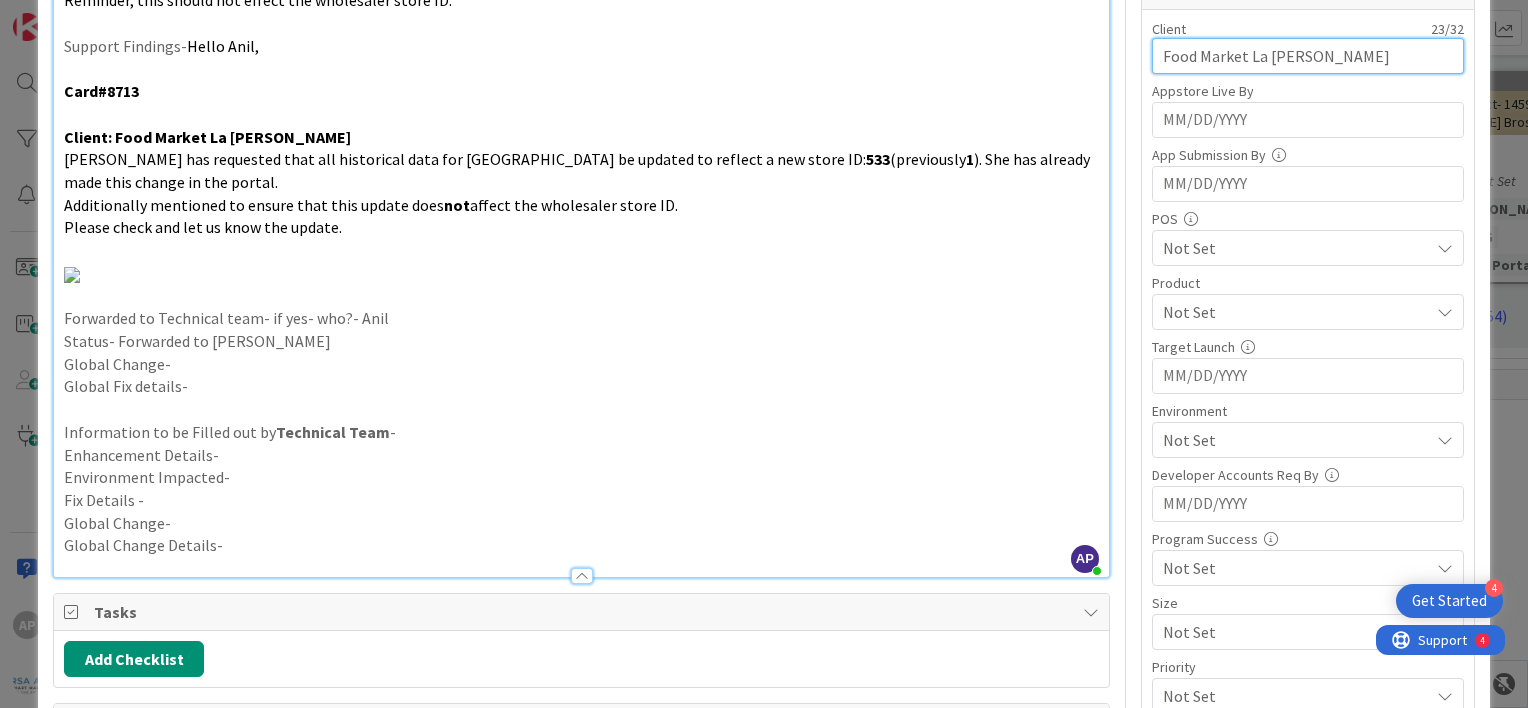 type on "Food Market La [PERSON_NAME]" 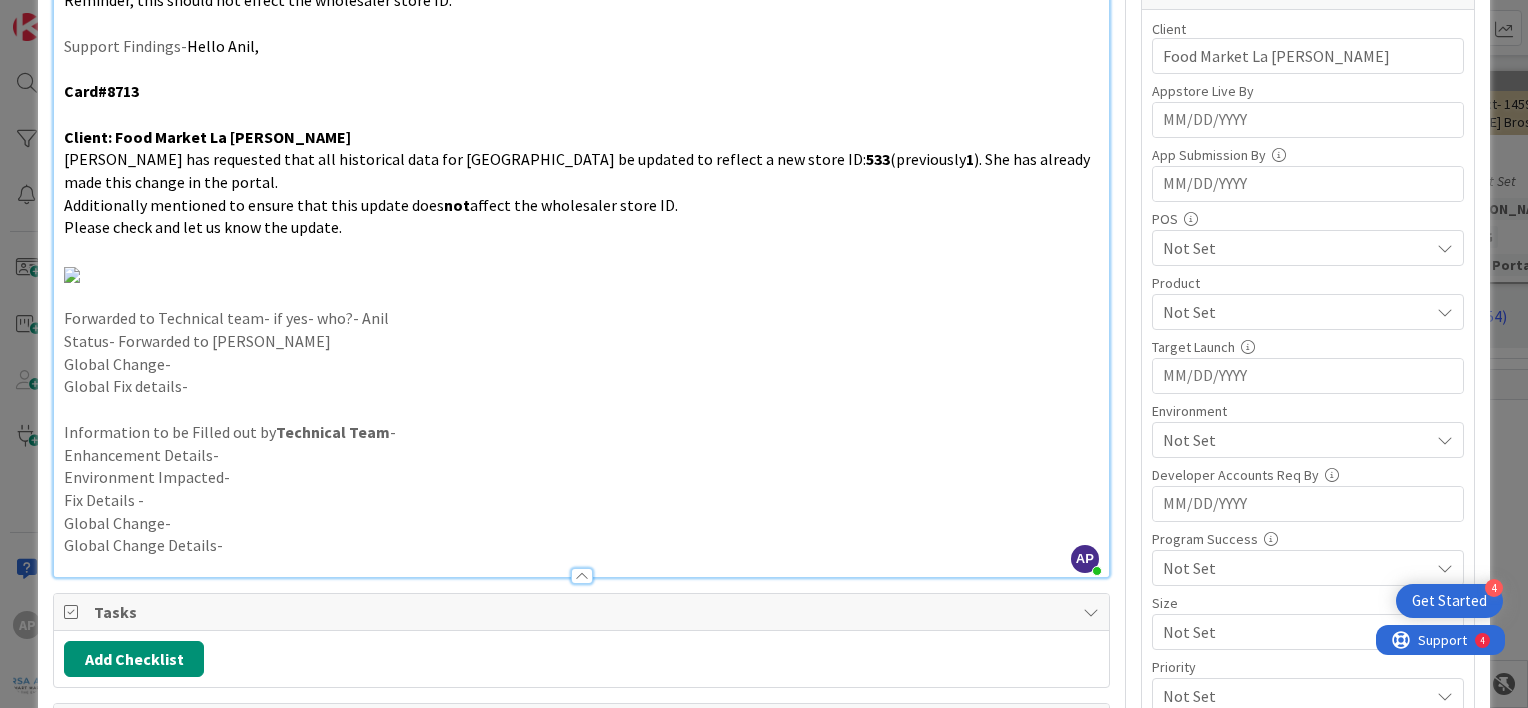 click on "Not Set" at bounding box center (1296, 312) 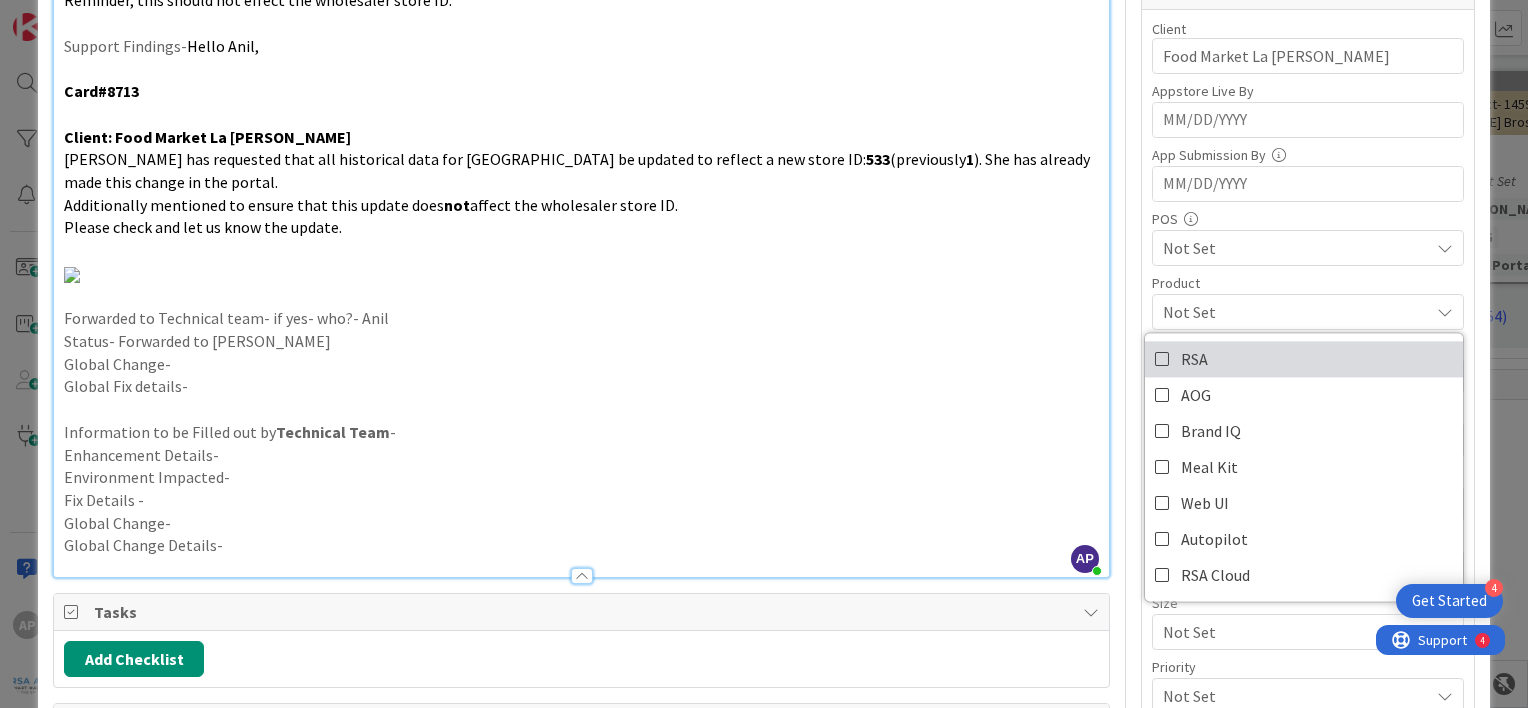 click at bounding box center [1163, 359] 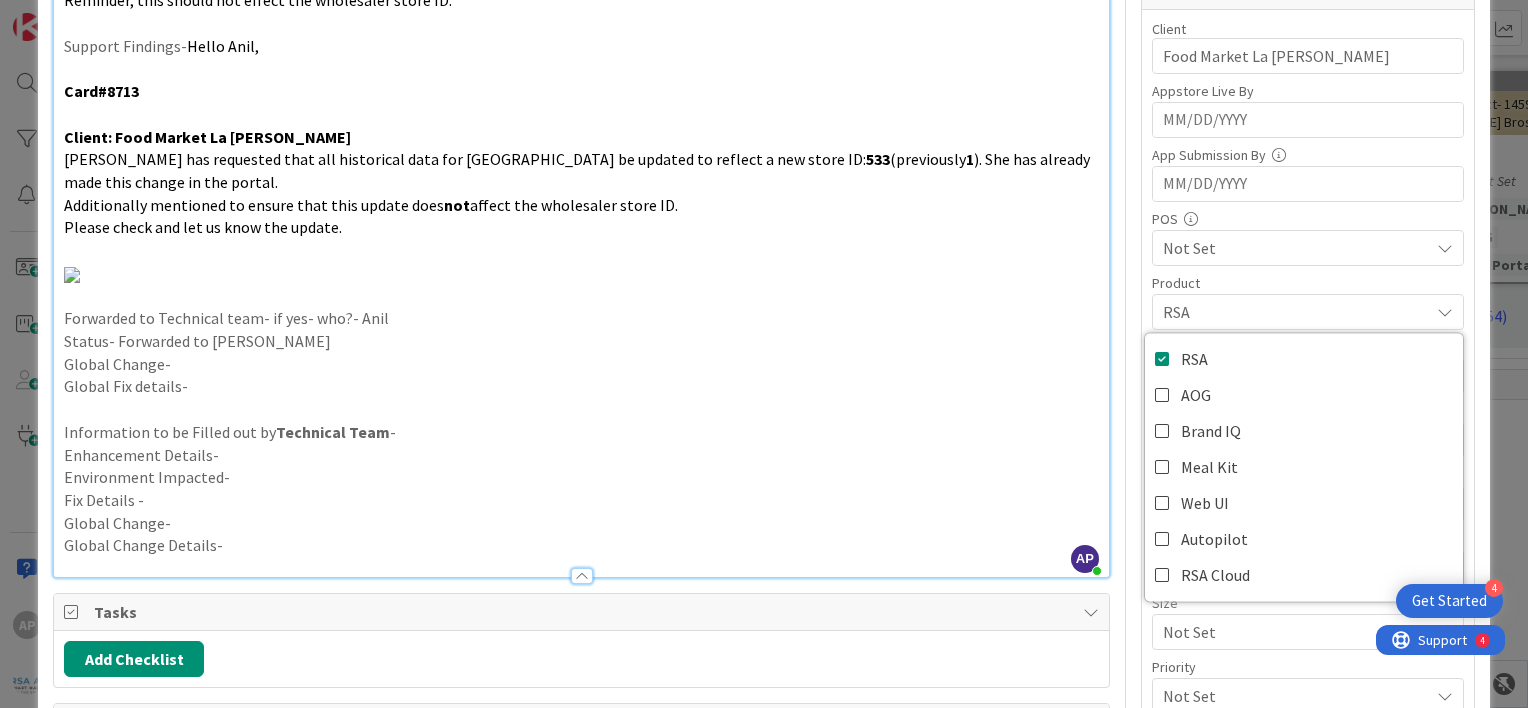click on "RSA" at bounding box center (1296, 312) 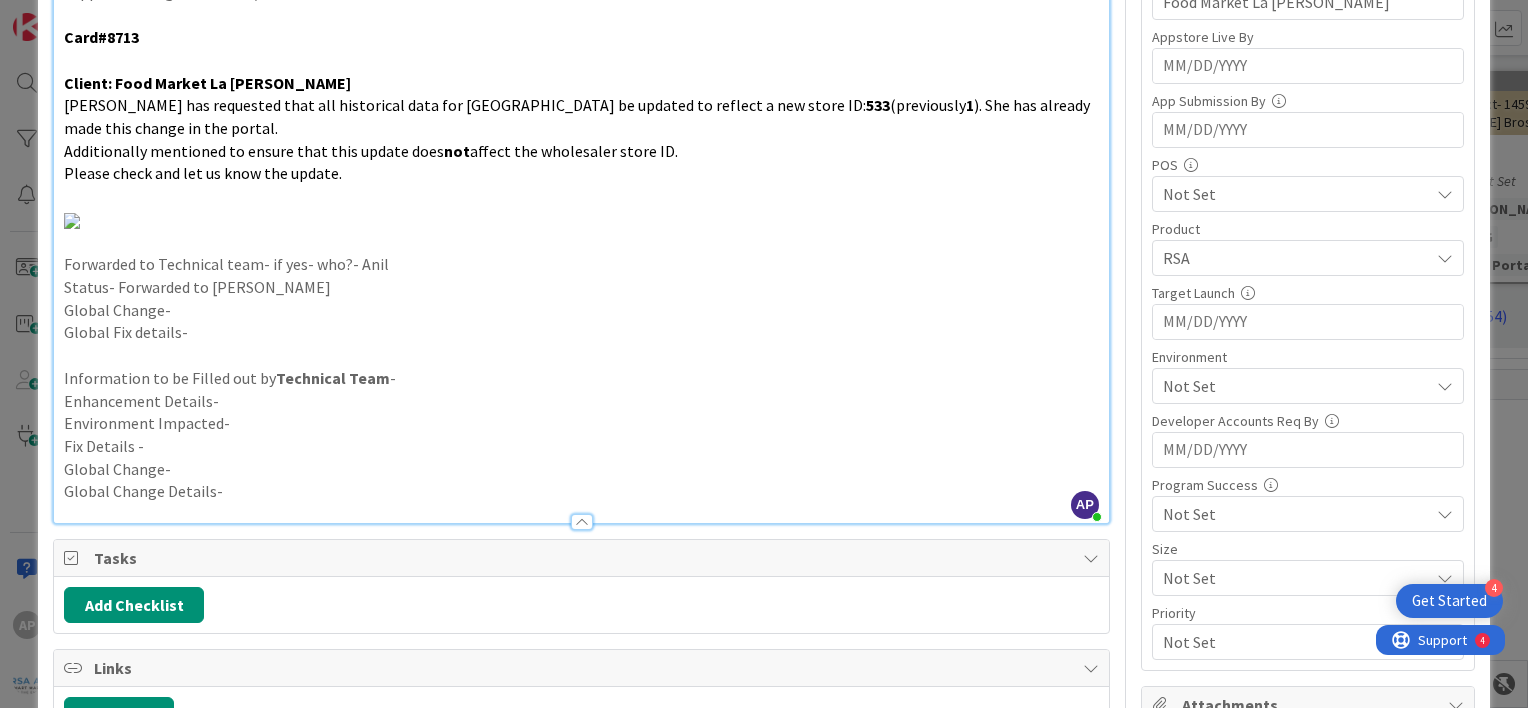 scroll, scrollTop: 524, scrollLeft: 0, axis: vertical 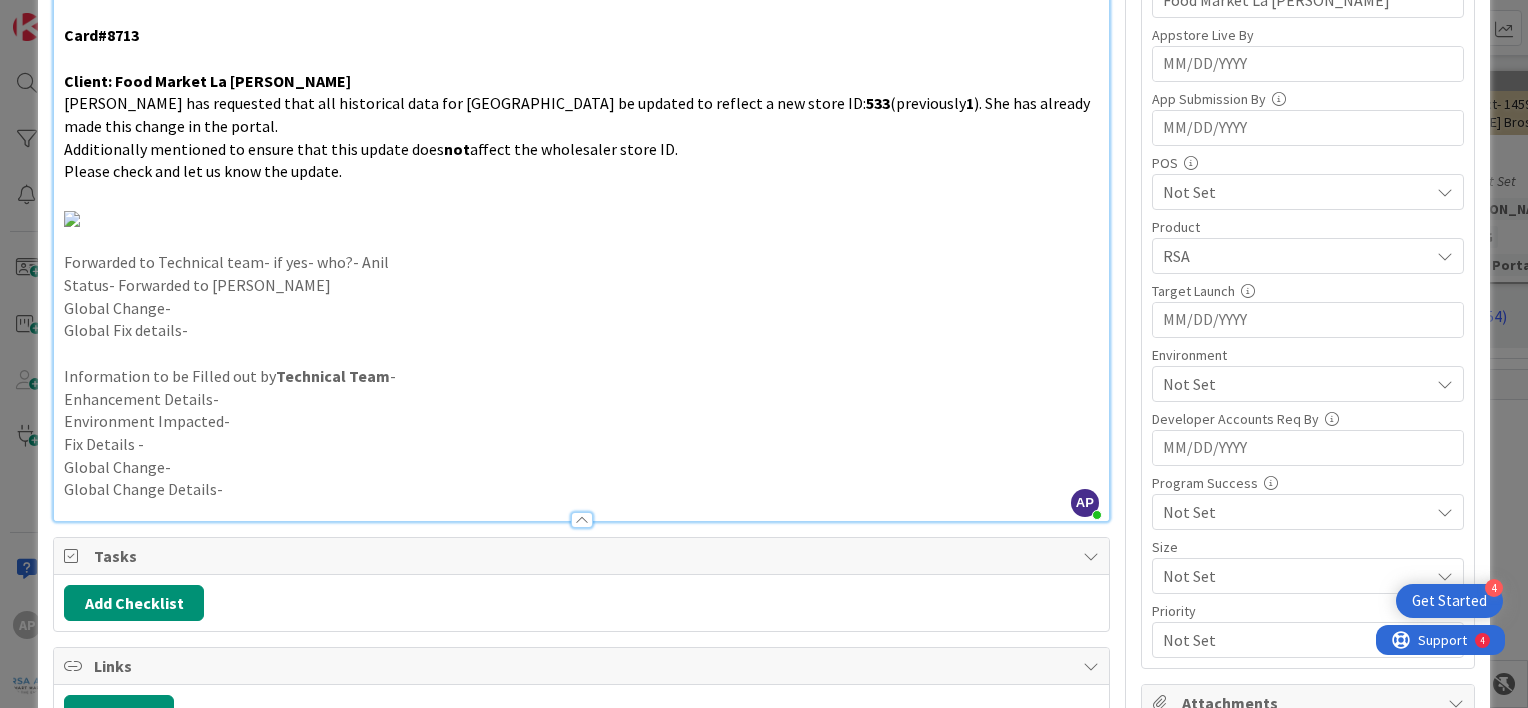 click on "Not Set" at bounding box center (1296, 384) 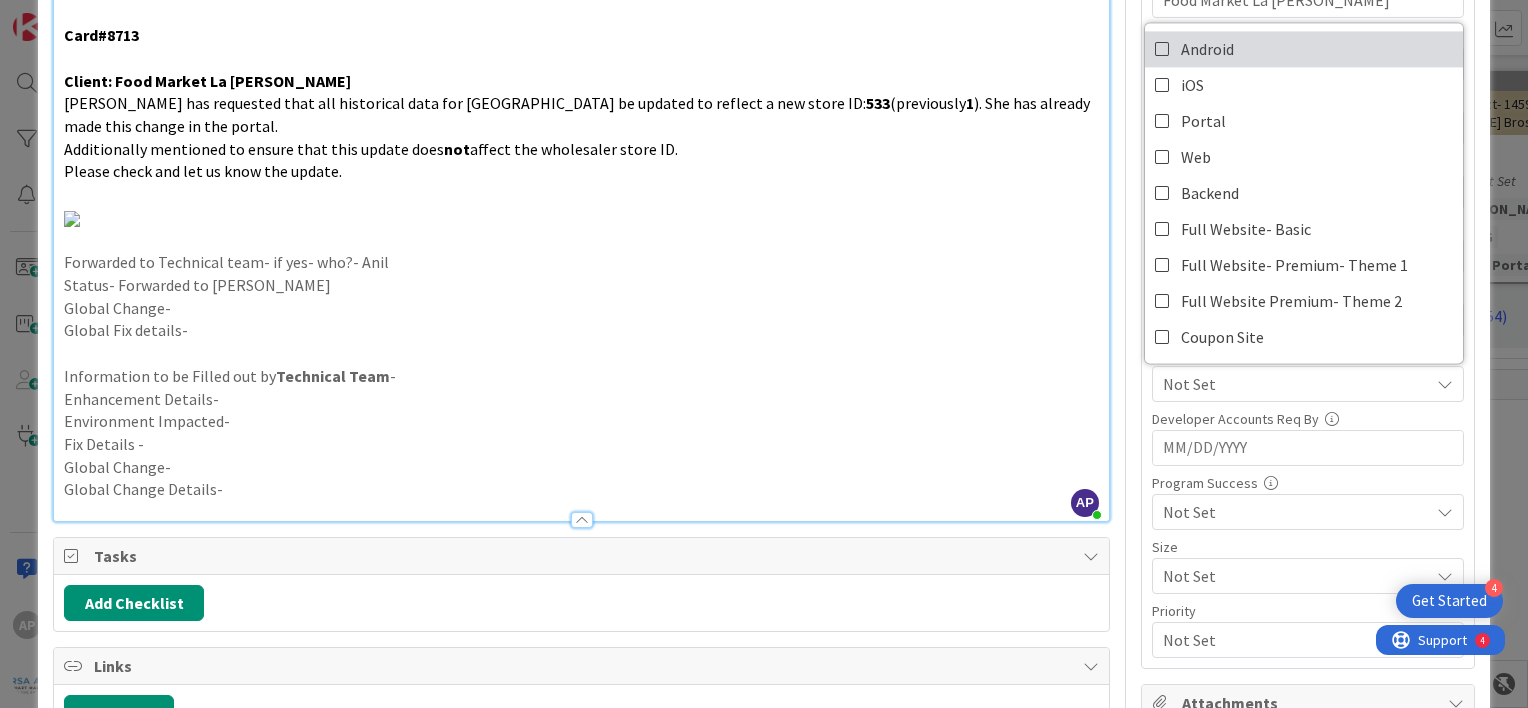 click at bounding box center (1163, 49) 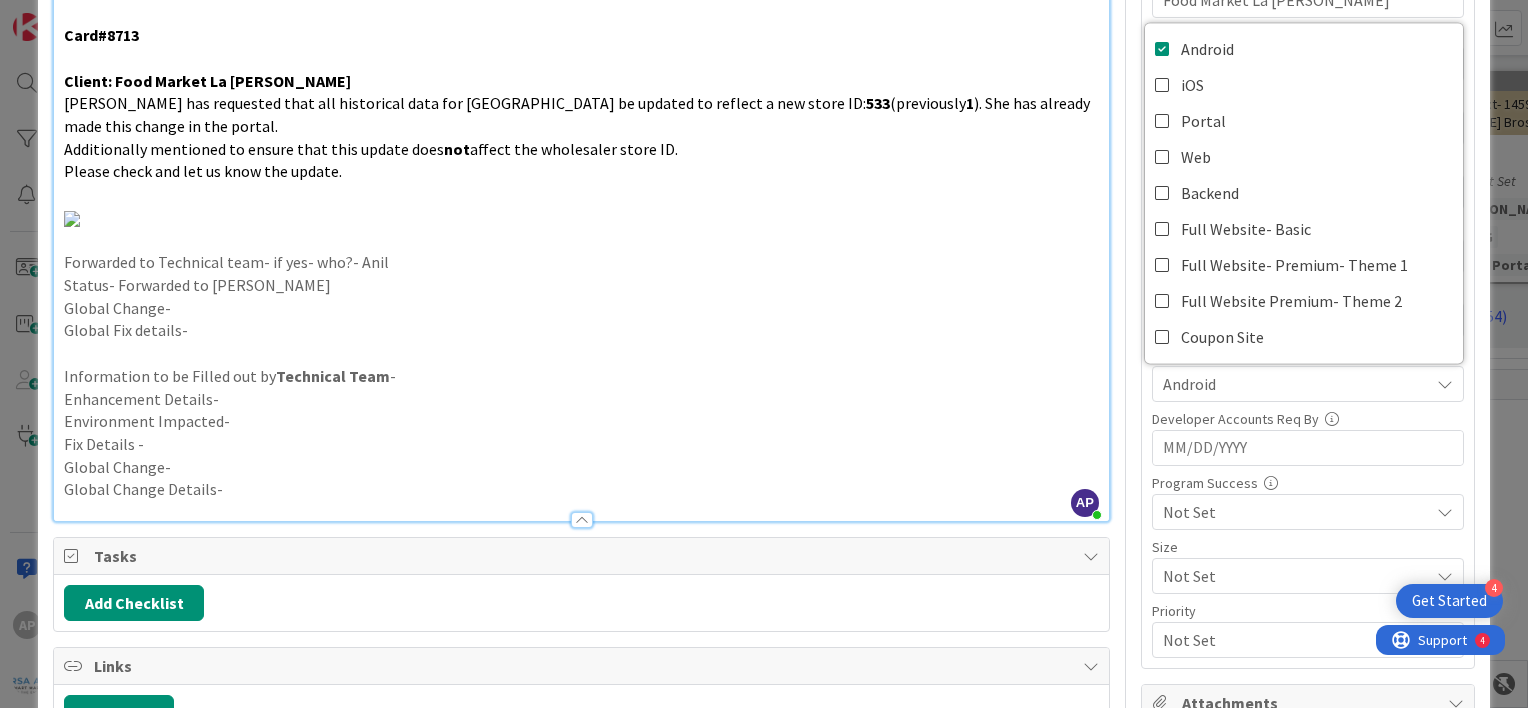 click on "Android" at bounding box center (1296, 384) 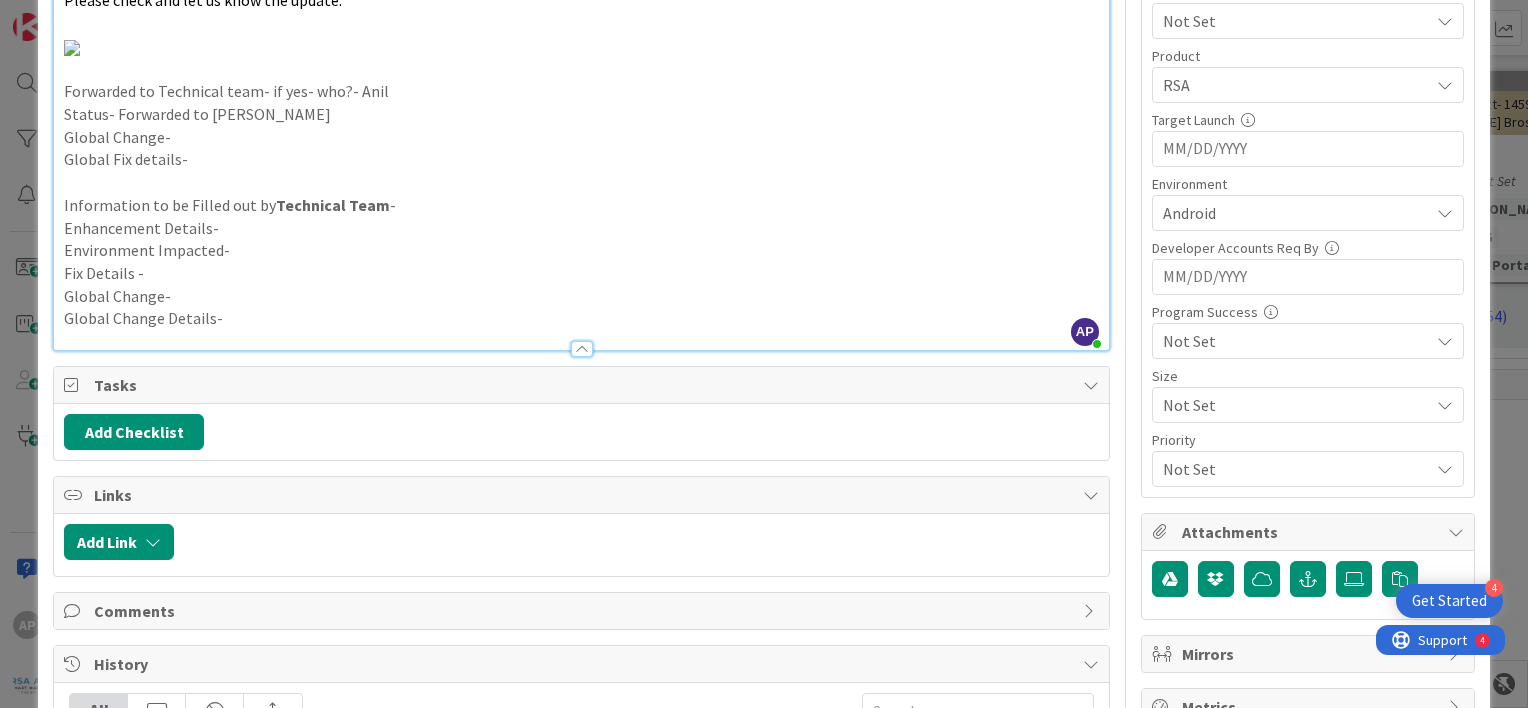 scroll, scrollTop: 696, scrollLeft: 0, axis: vertical 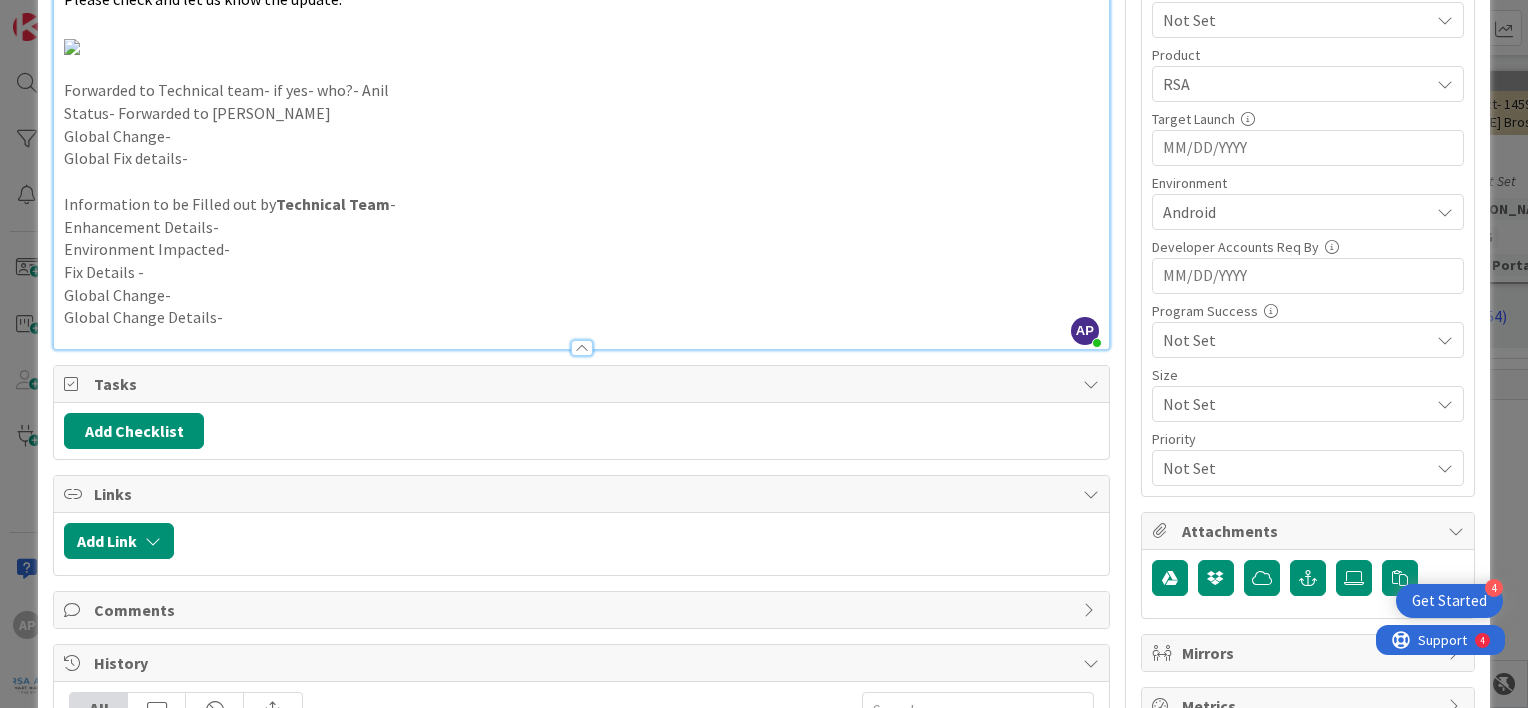 click on "Not Set" at bounding box center [1291, 404] 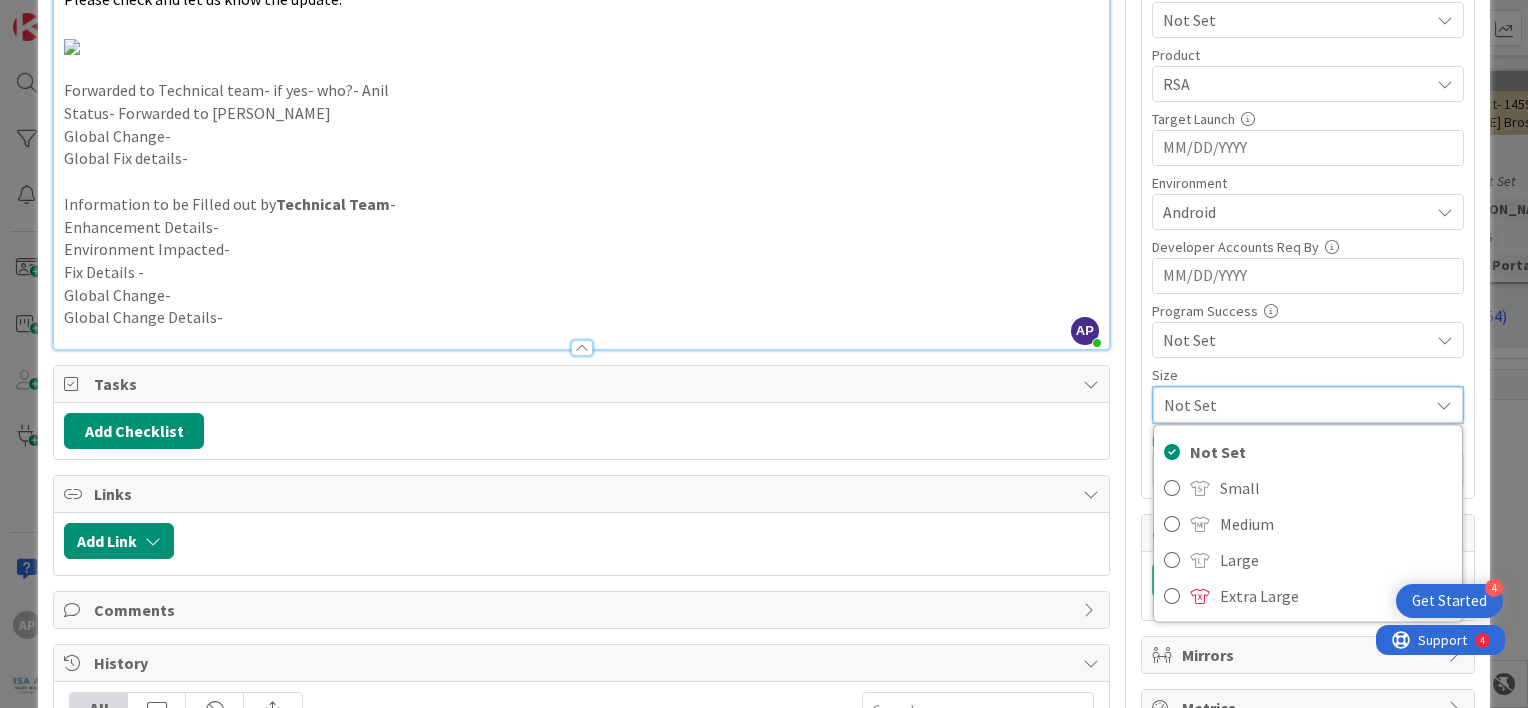 click on "Size" at bounding box center [1308, 375] 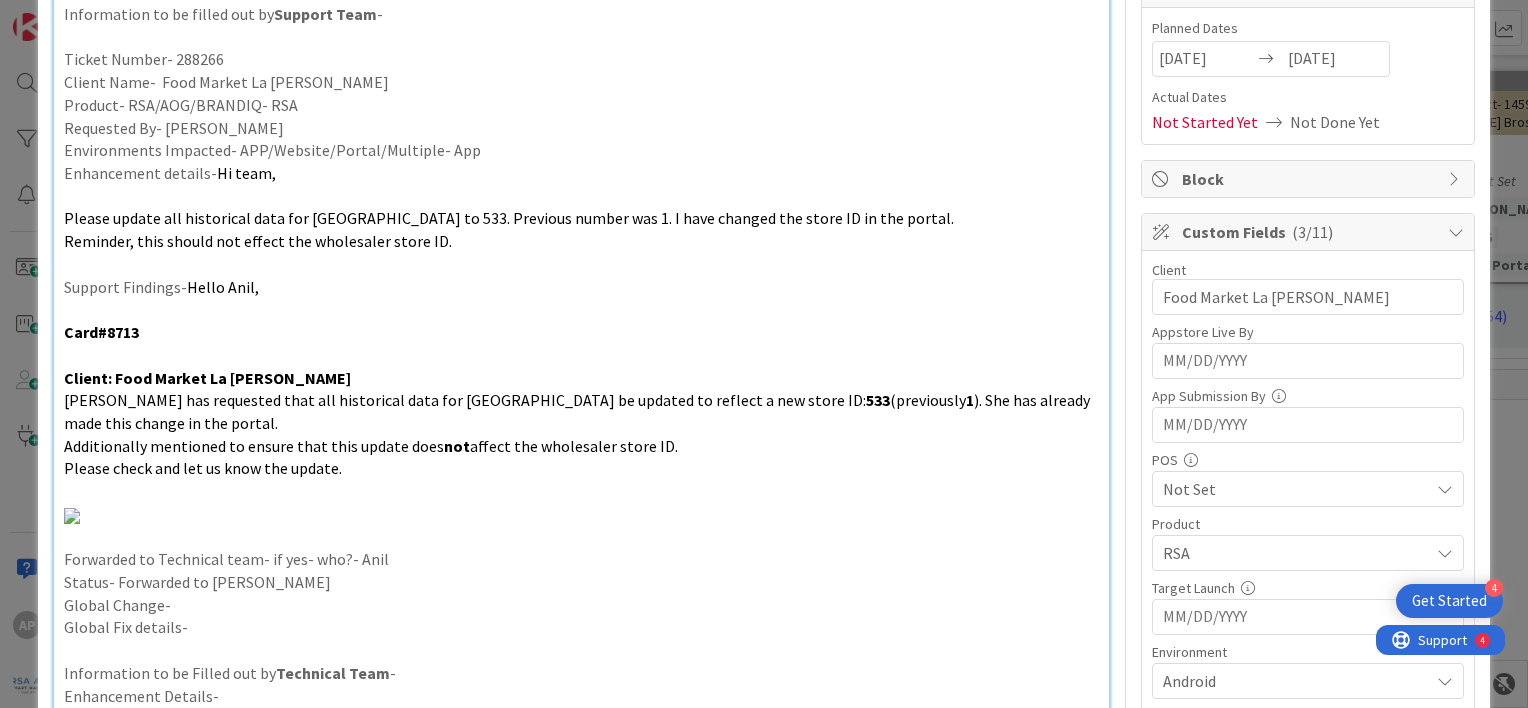 scroll, scrollTop: 0, scrollLeft: 0, axis: both 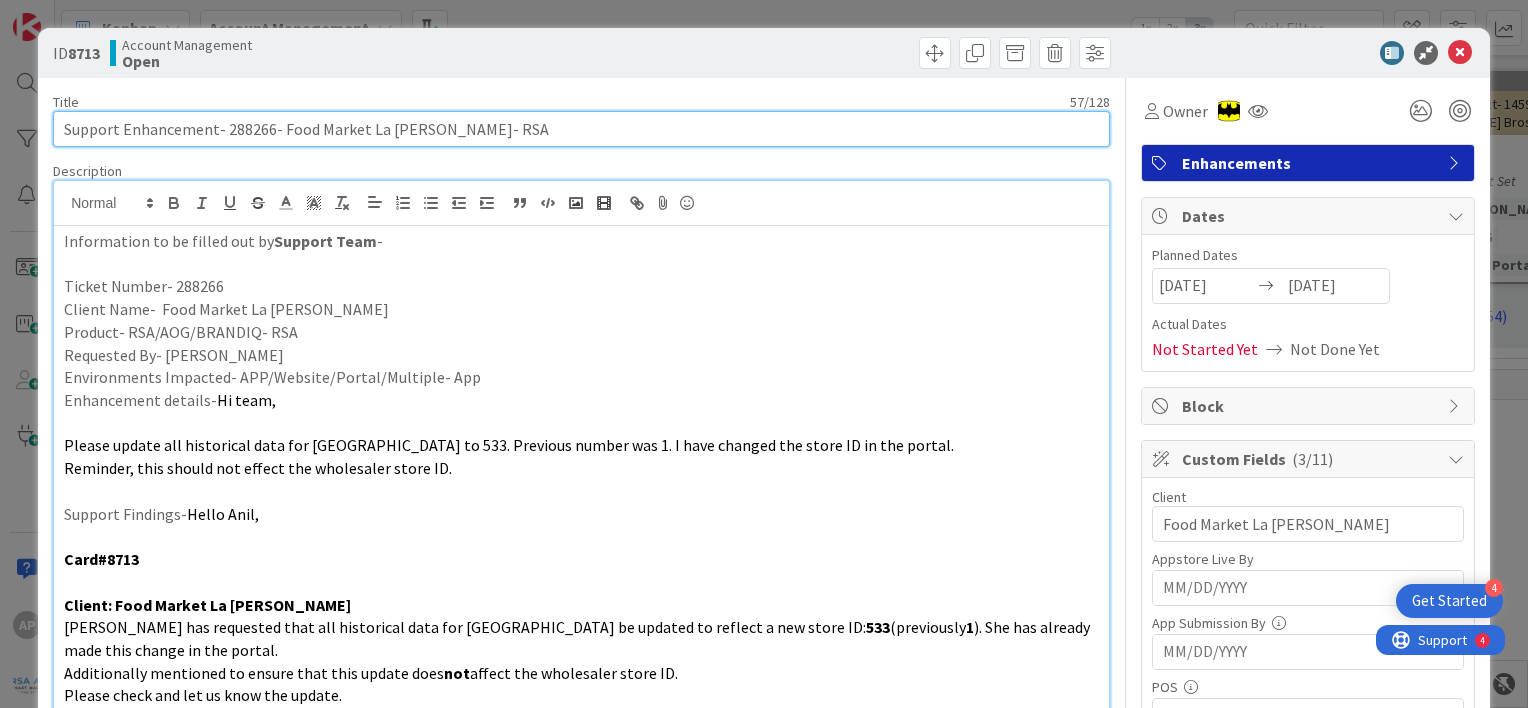 drag, startPoint x: 222, startPoint y: 127, endPoint x: 439, endPoint y: 131, distance: 217.03687 